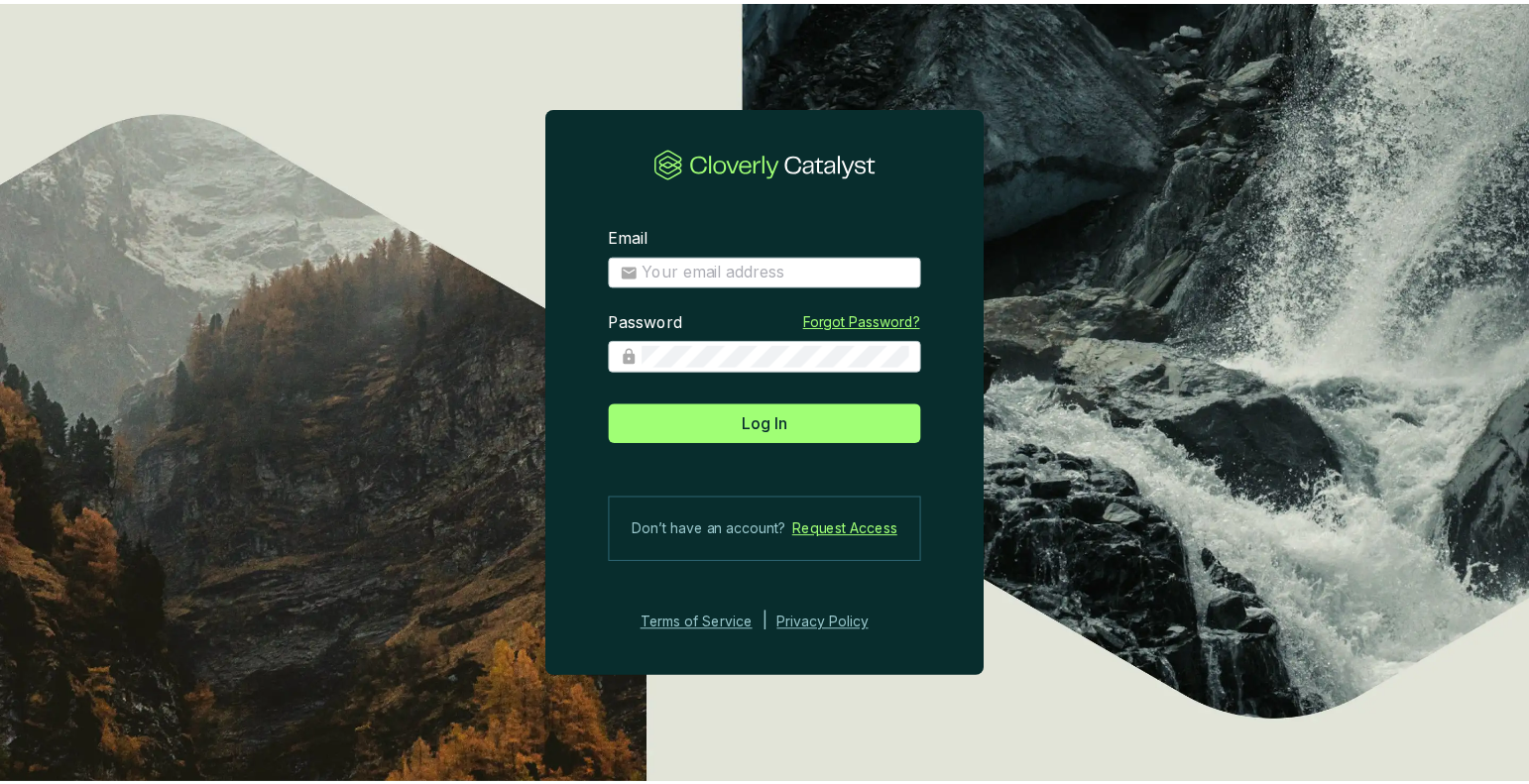 scroll, scrollTop: 0, scrollLeft: 0, axis: both 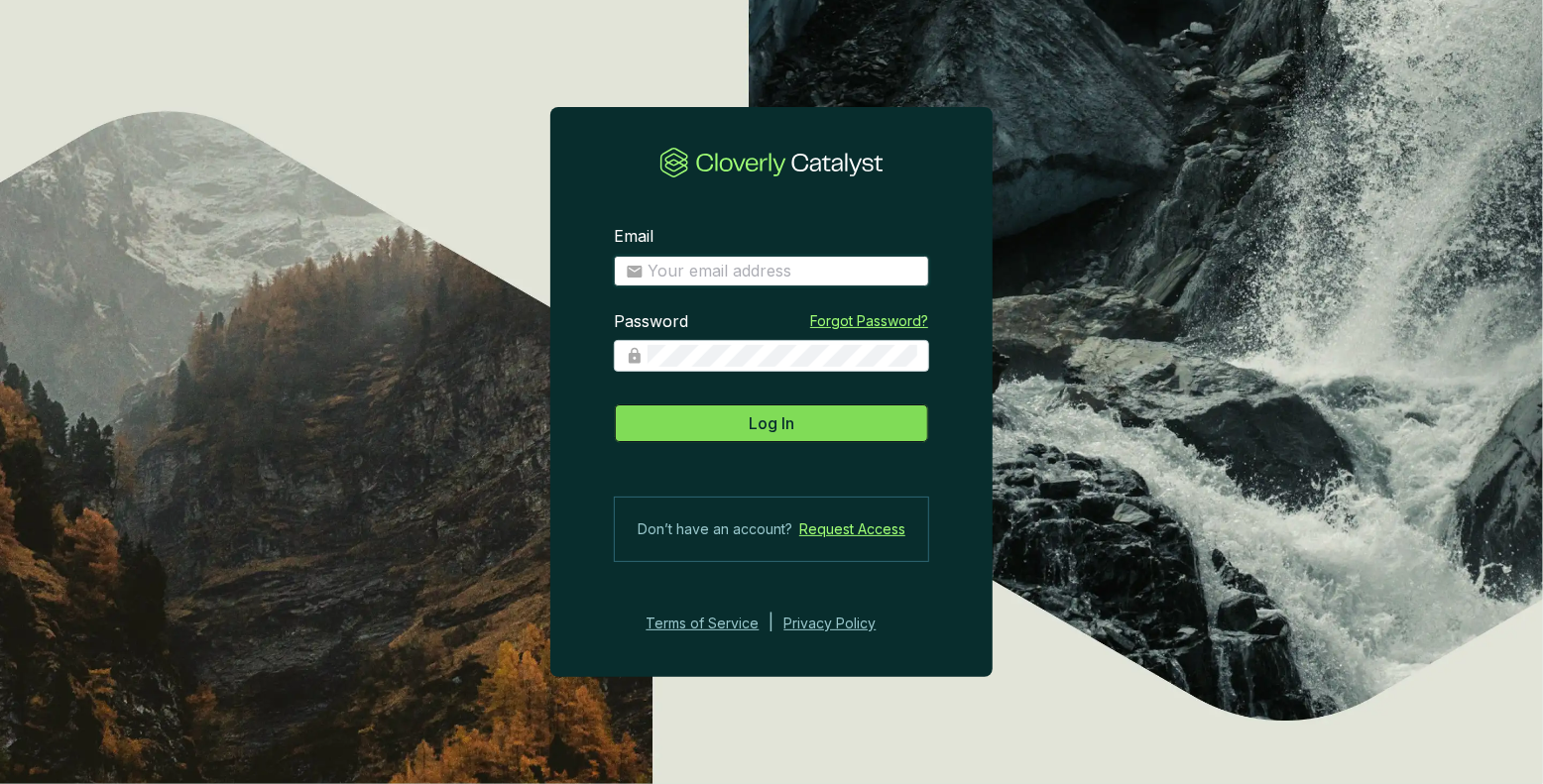 type on "[EMAIL]" 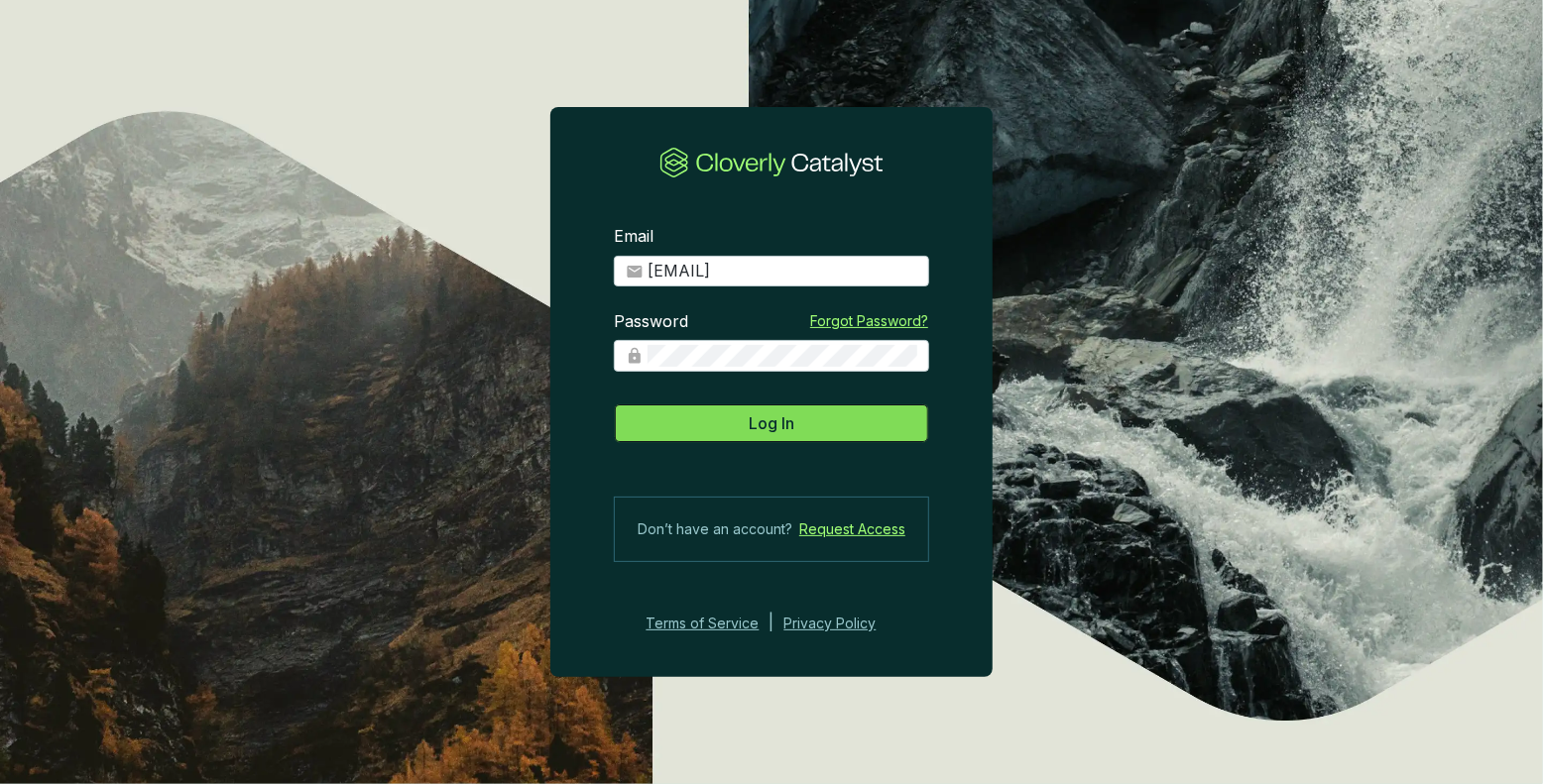 click on "Log In" at bounding box center (772, 423) 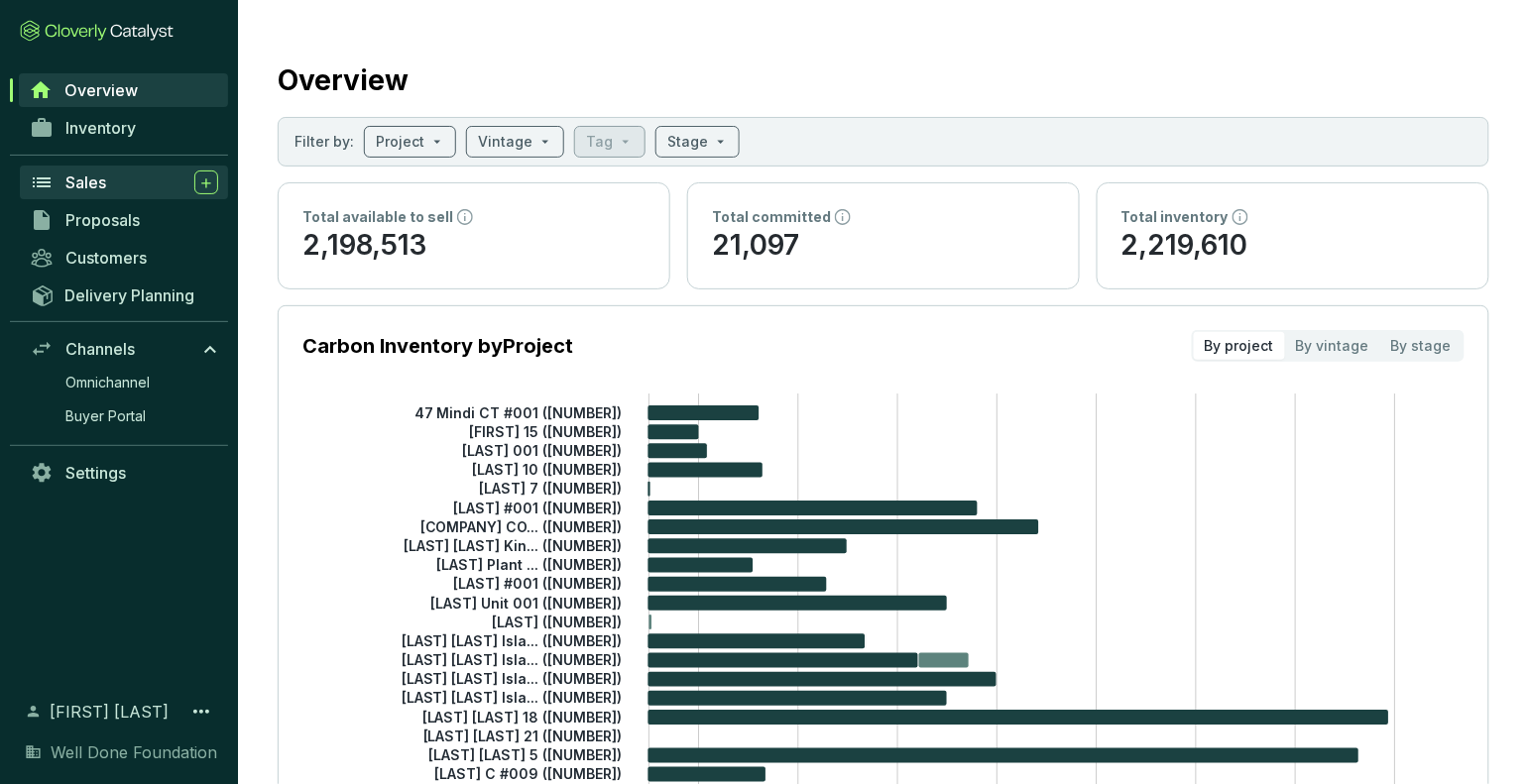 click on "Sales" at bounding box center [142, 182] 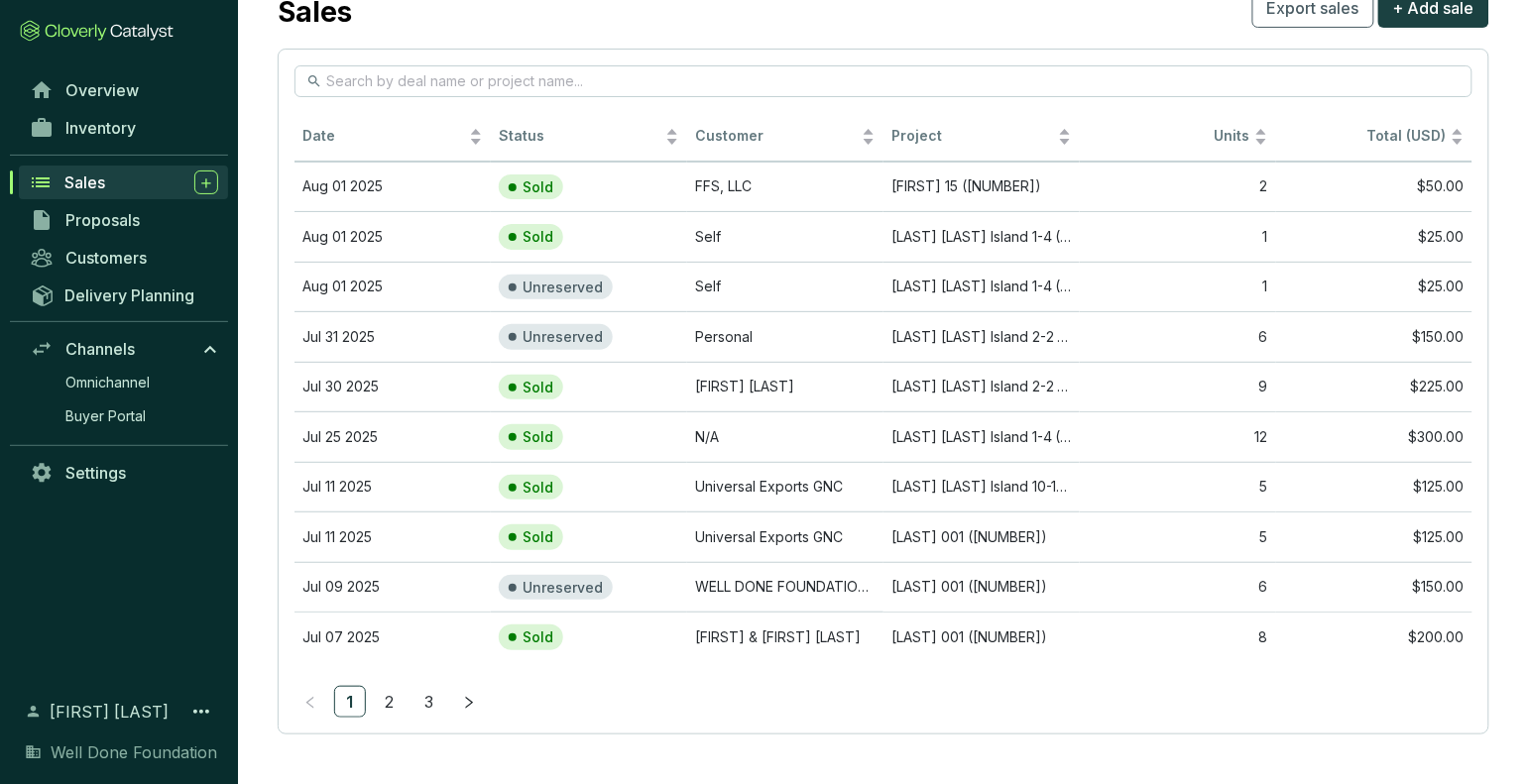 scroll, scrollTop: 0, scrollLeft: 0, axis: both 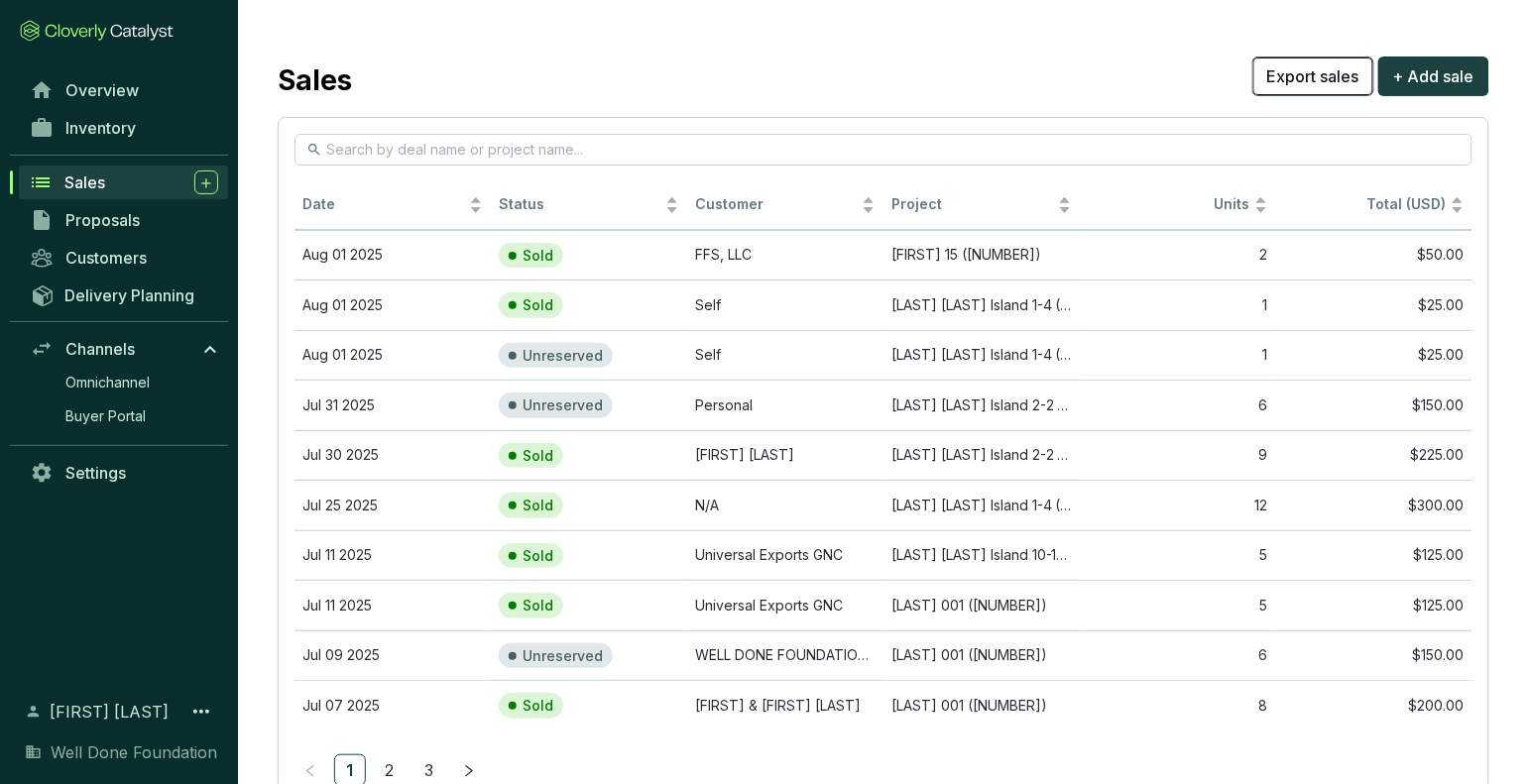 click on "Export sales" at bounding box center (1313, 76) 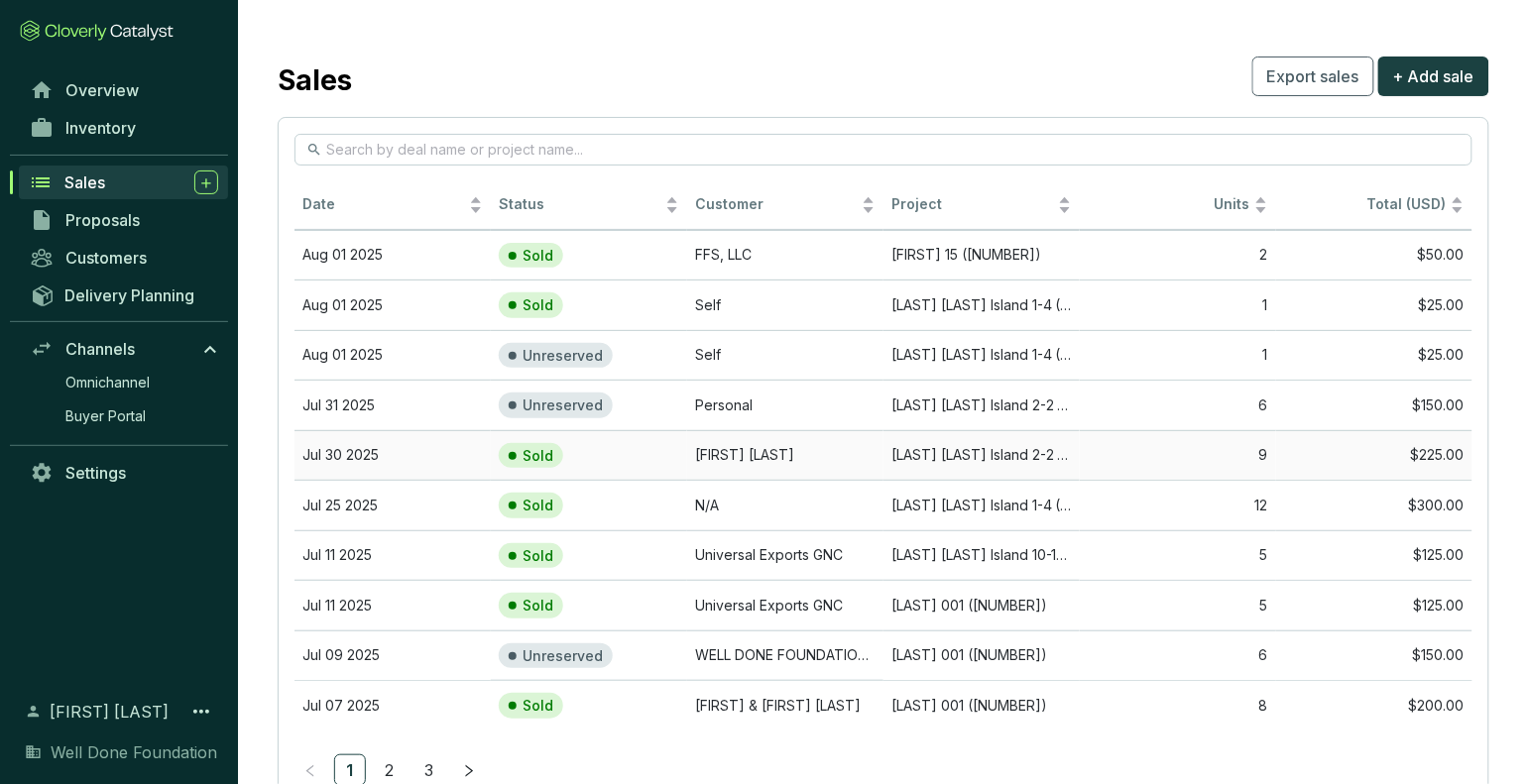 scroll, scrollTop: 68, scrollLeft: 0, axis: vertical 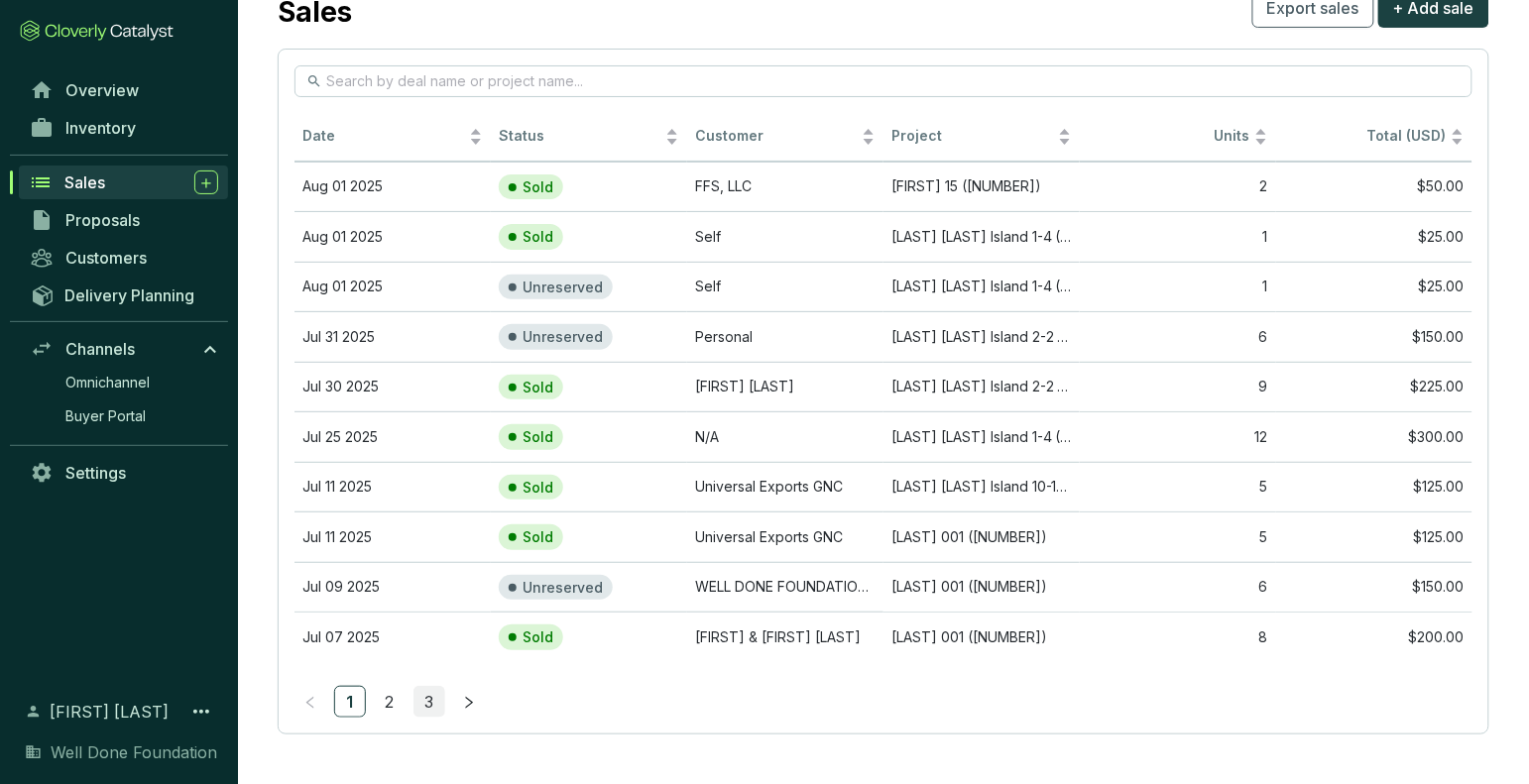 click on "3" at bounding box center (429, 702) 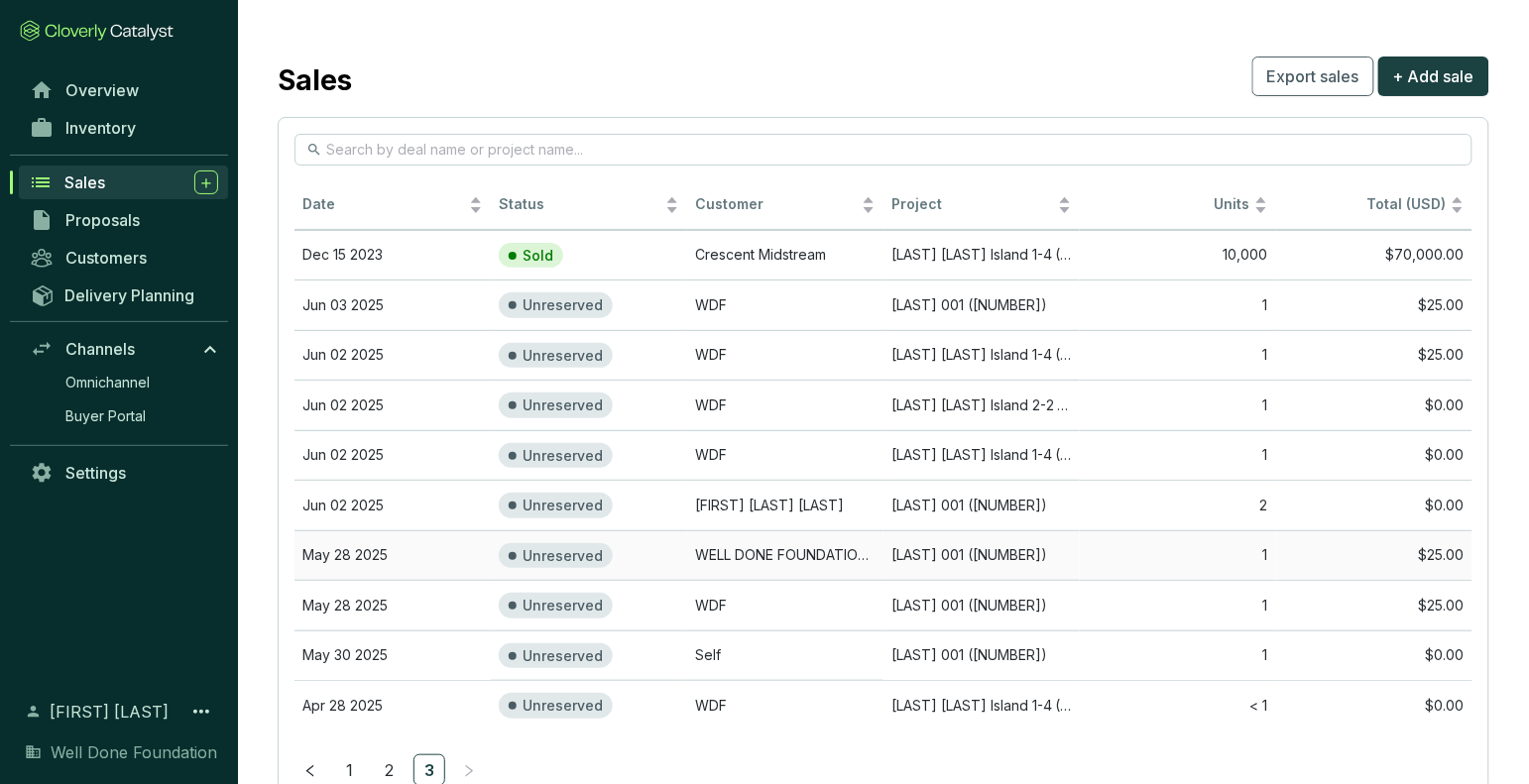 scroll, scrollTop: 68, scrollLeft: 0, axis: vertical 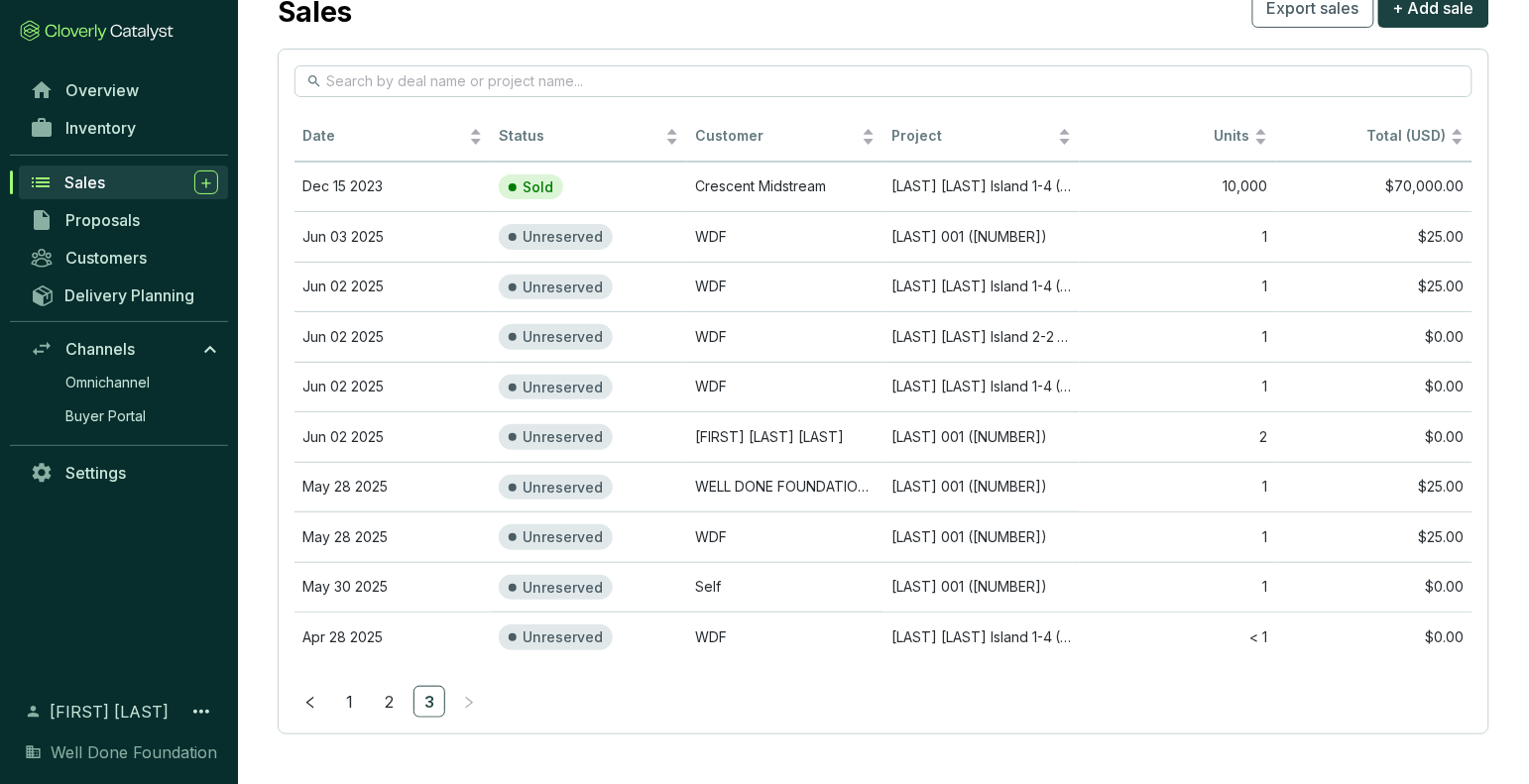click on "3" at bounding box center [429, 702] 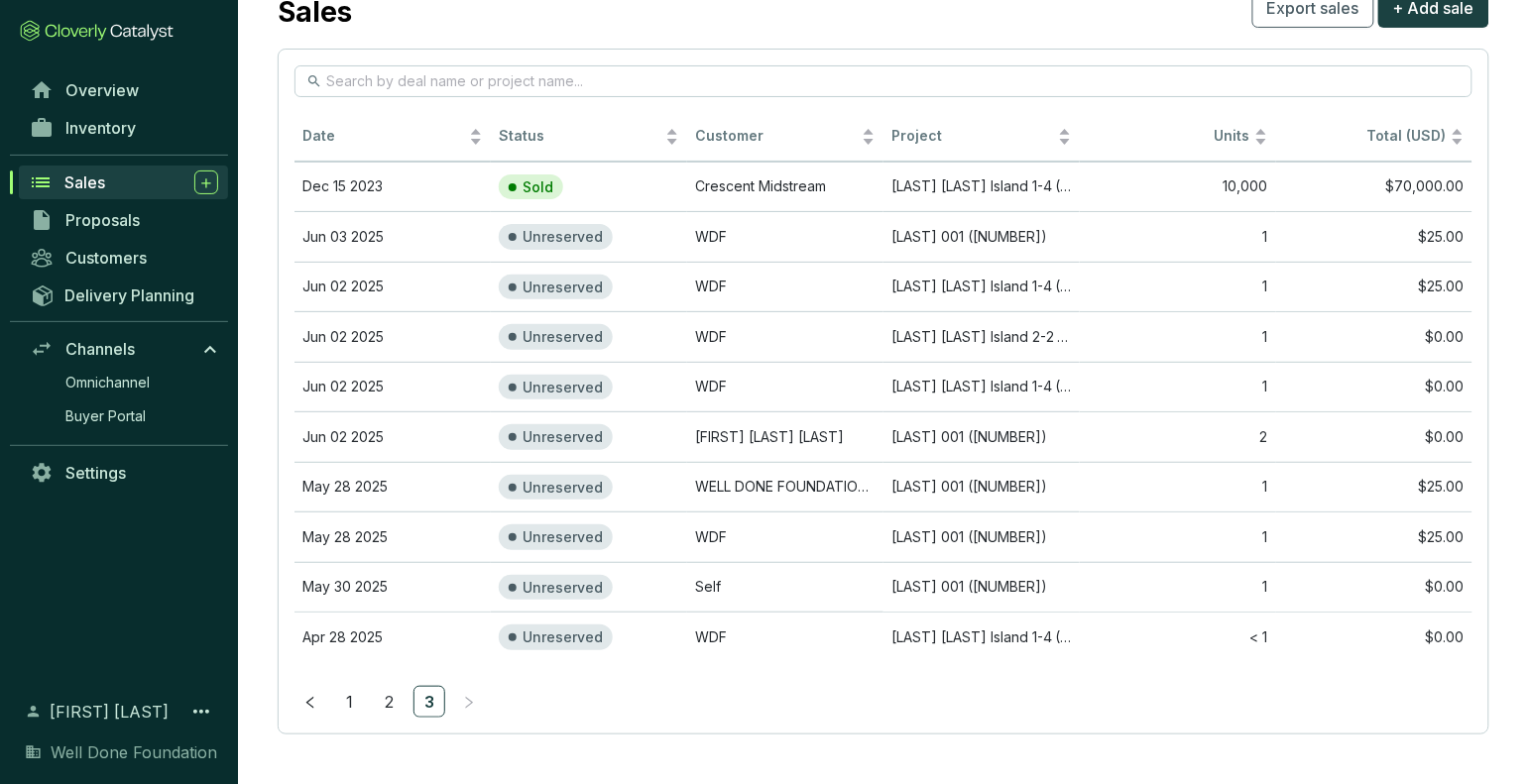 click on "2" at bounding box center [390, 702] 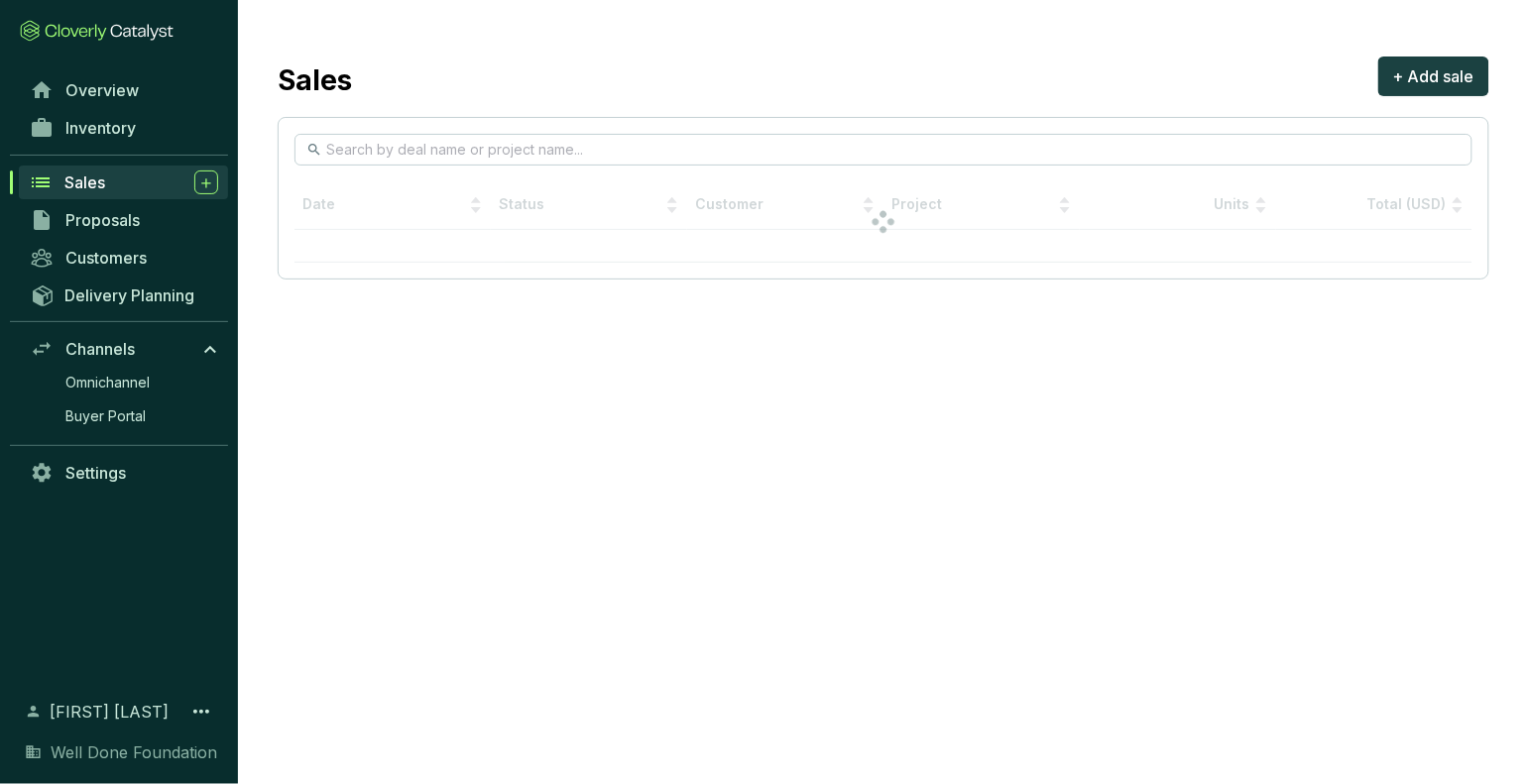 scroll, scrollTop: 0, scrollLeft: 0, axis: both 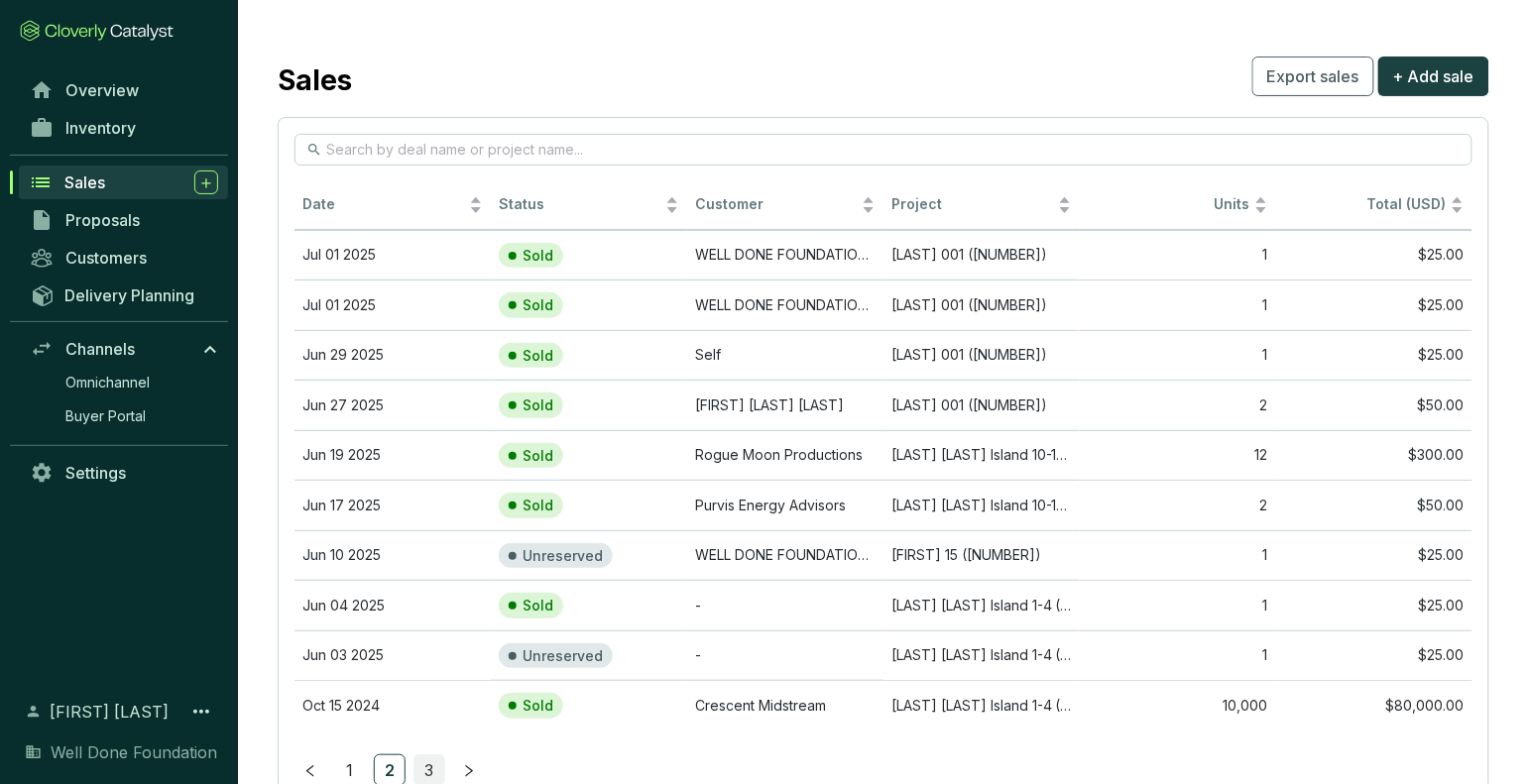 click on "3" at bounding box center [429, 770] 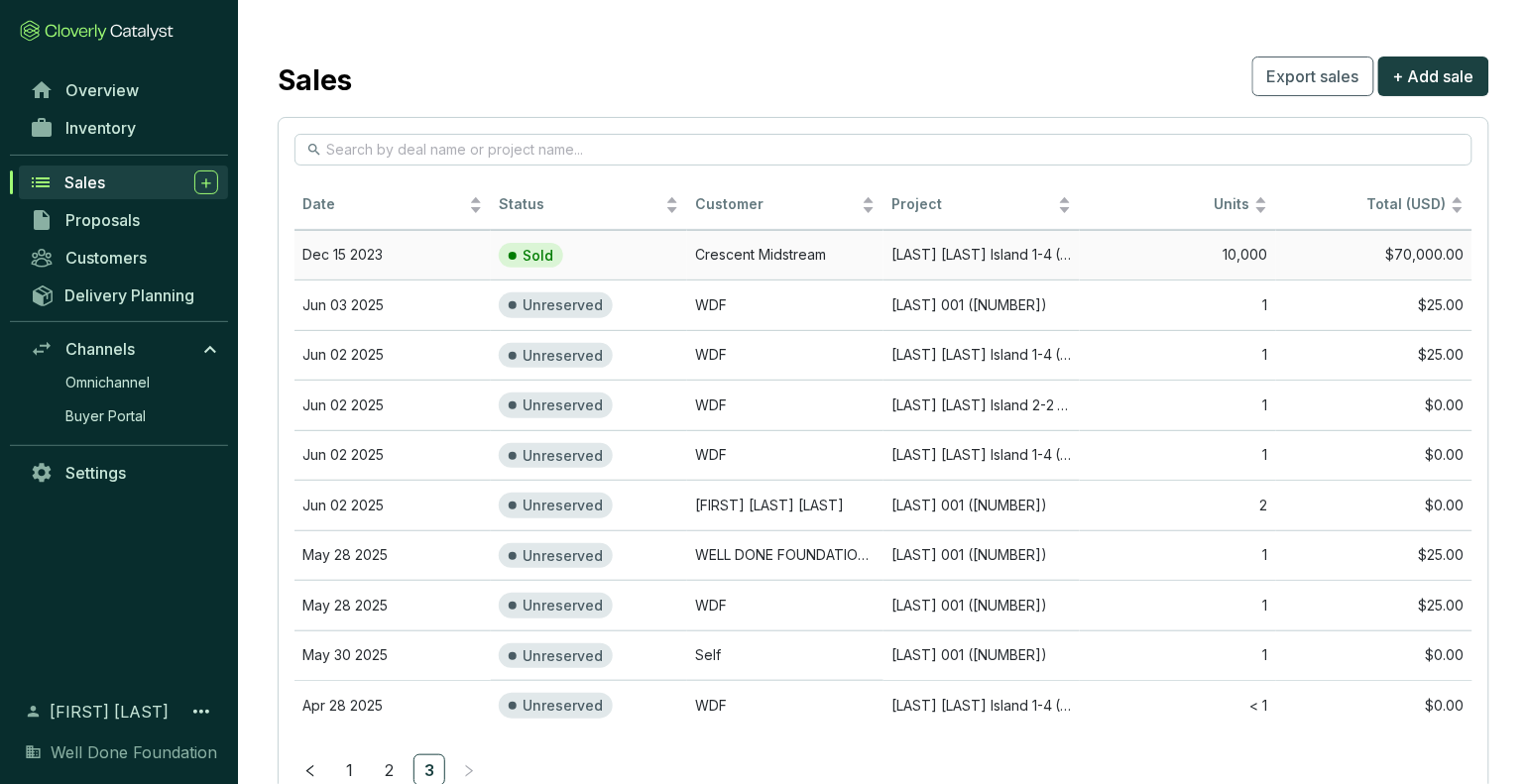click on "$70,000.00" at bounding box center [1374, 255] 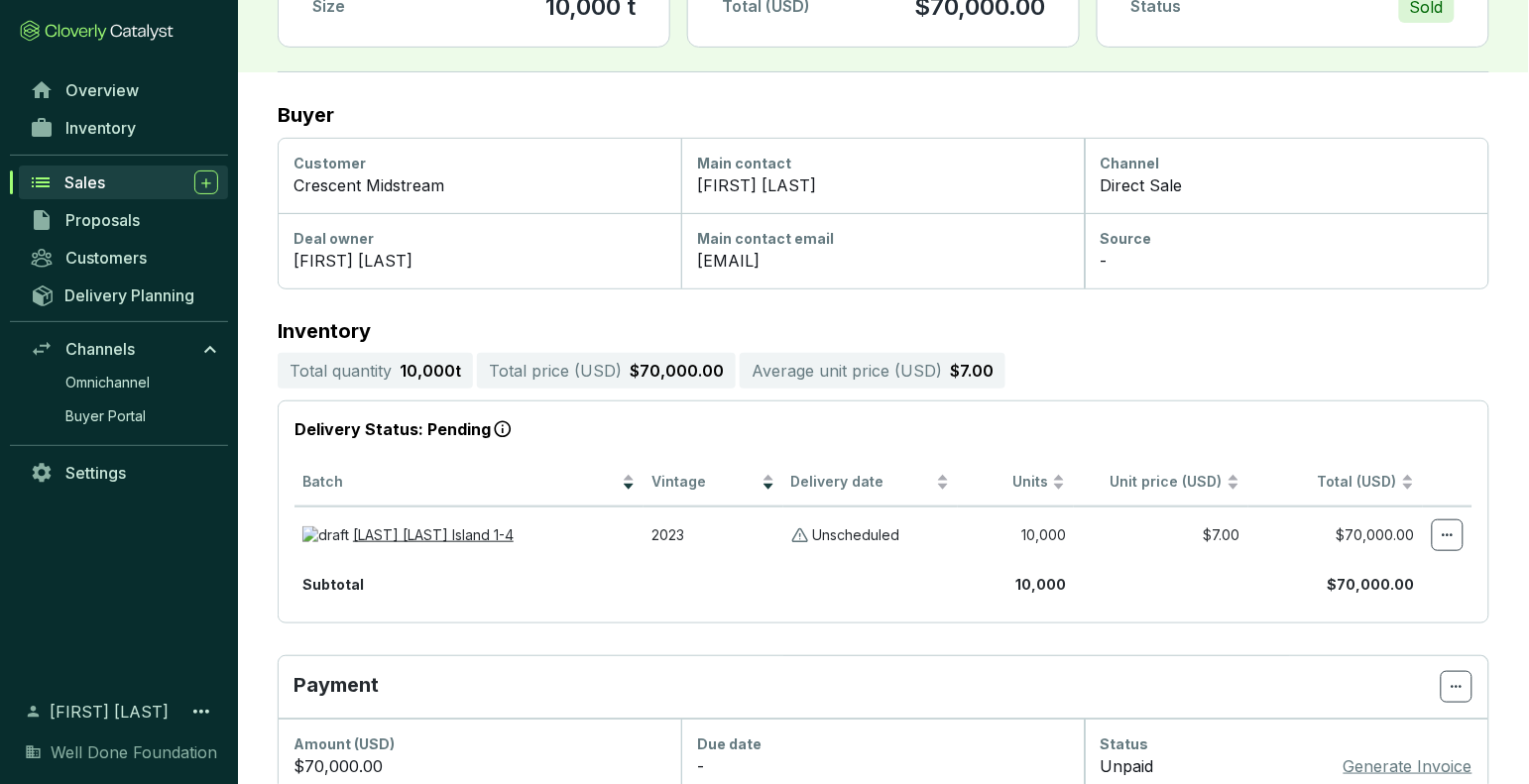 scroll, scrollTop: 395, scrollLeft: 0, axis: vertical 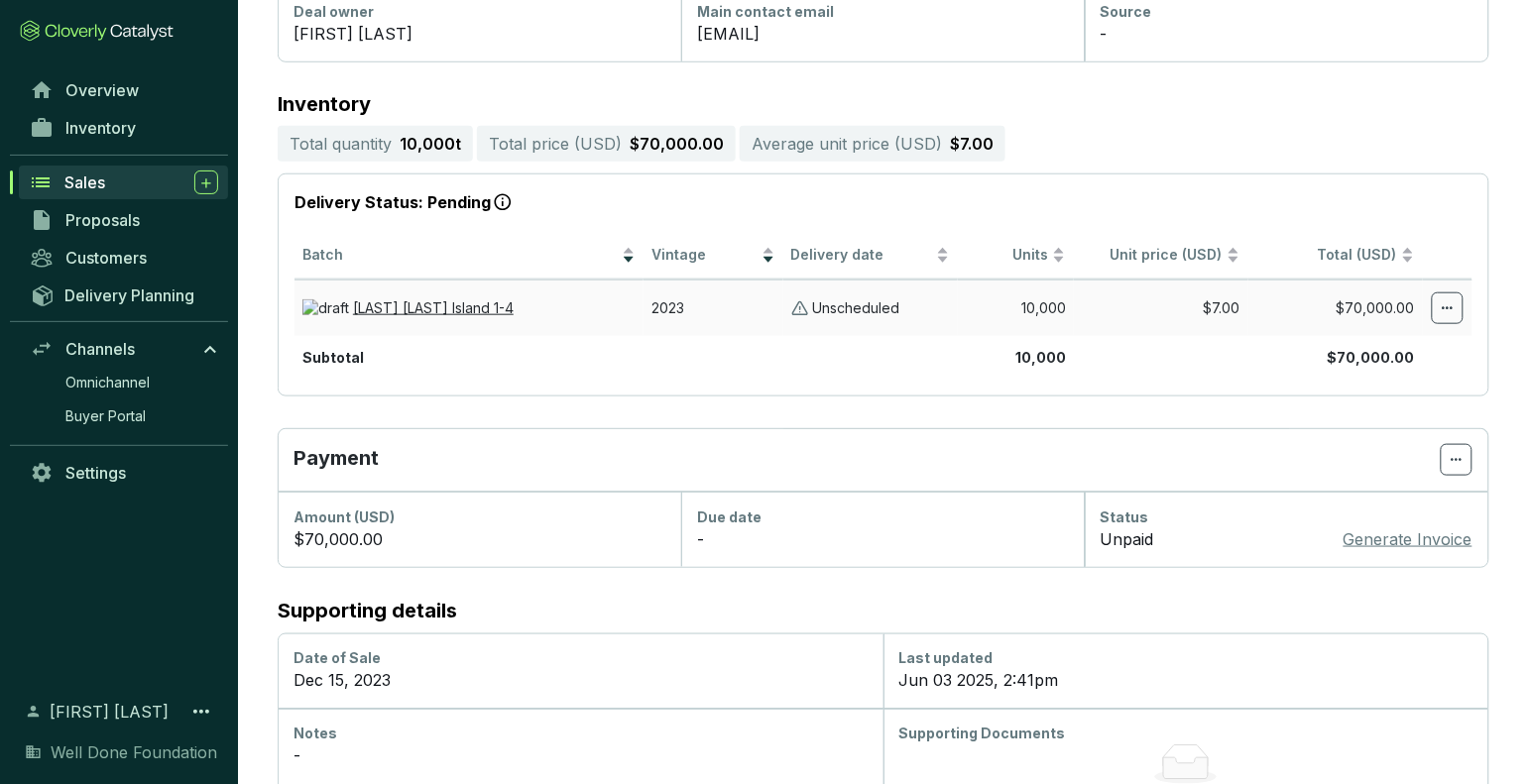 click on "$7.00" at bounding box center [1161, 307] 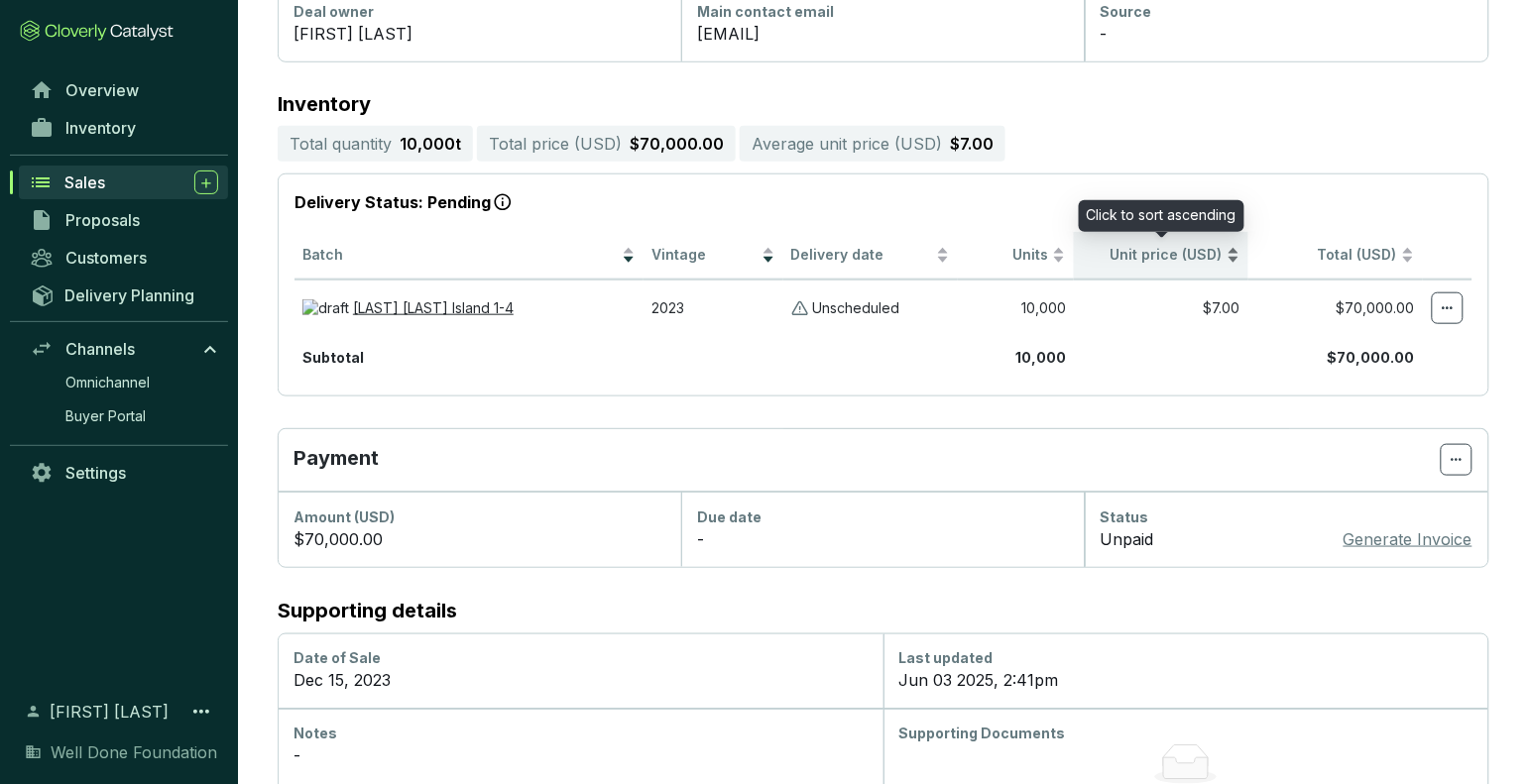 click on "Unit price (USD)" at bounding box center (1161, 256) 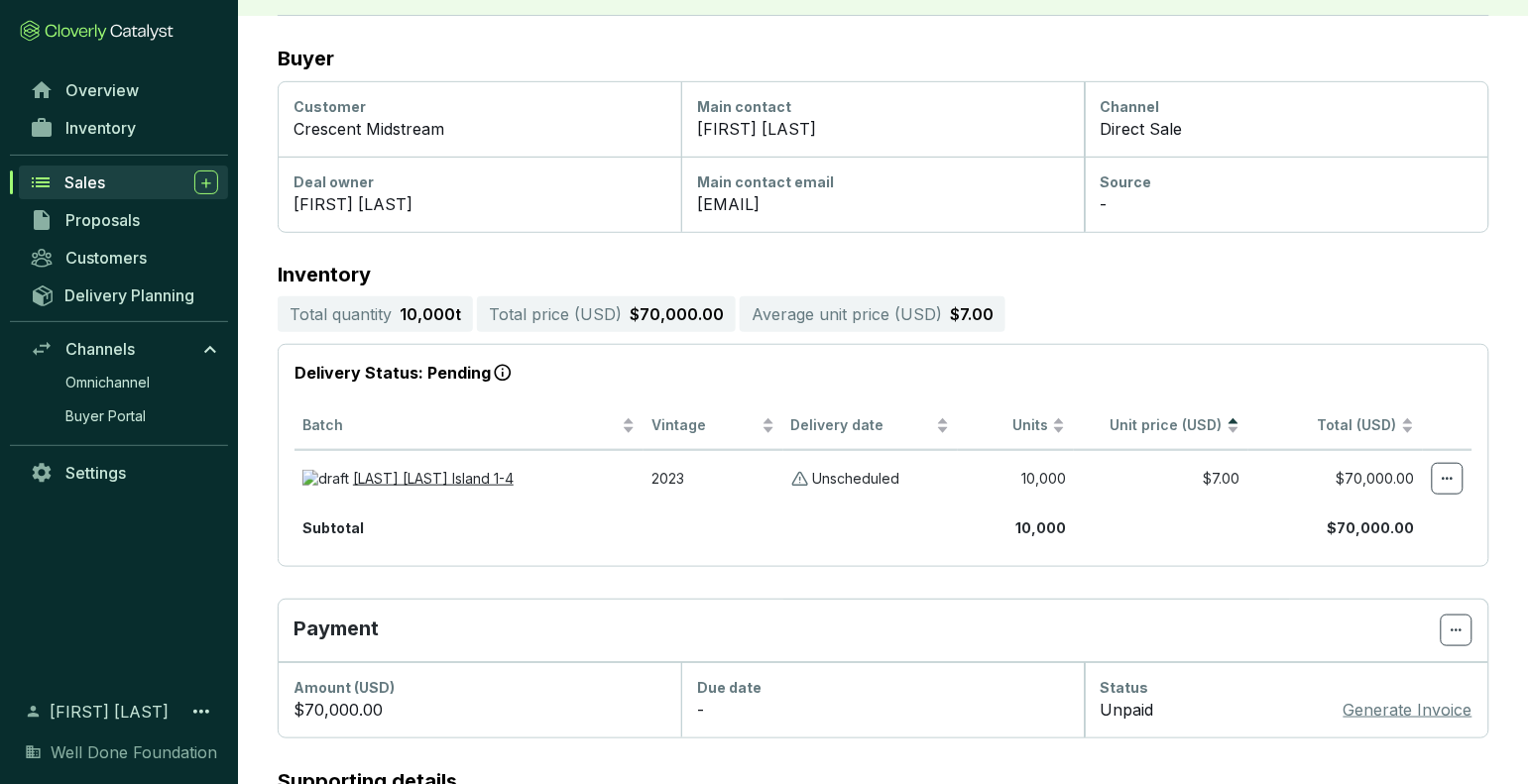scroll, scrollTop: 0, scrollLeft: 0, axis: both 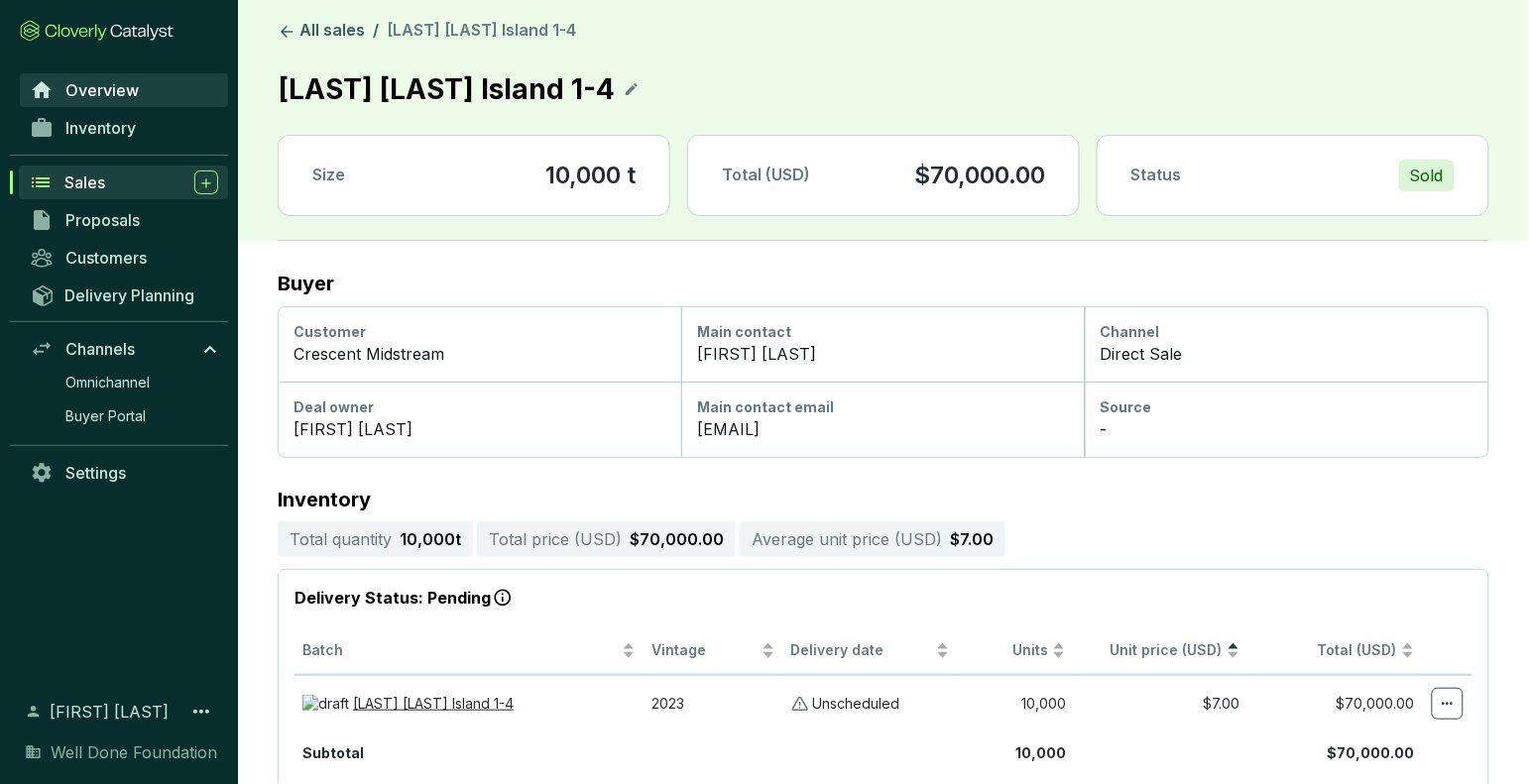 click on "Overview" at bounding box center (102, 90) 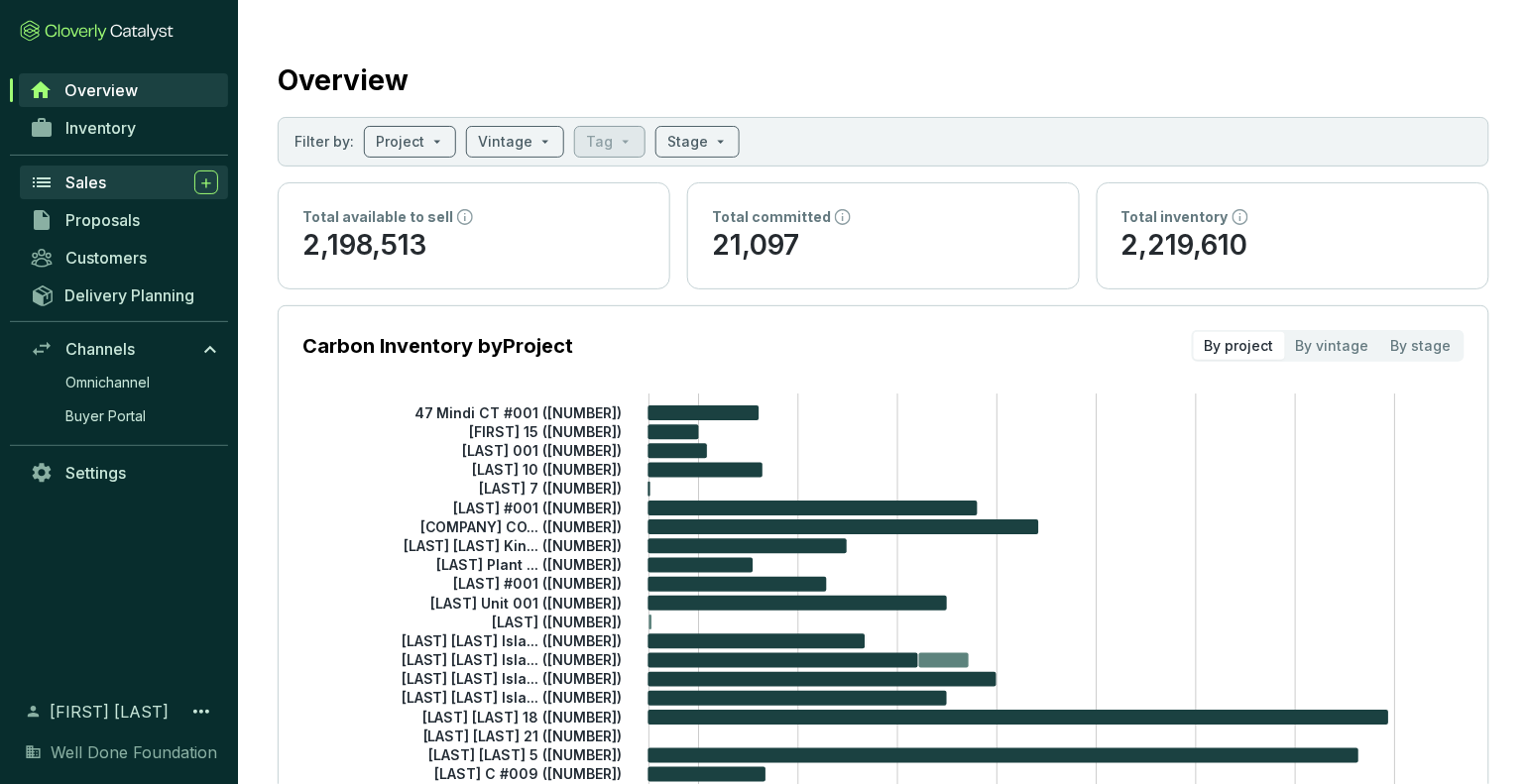 click on "Sales" at bounding box center [85, 182] 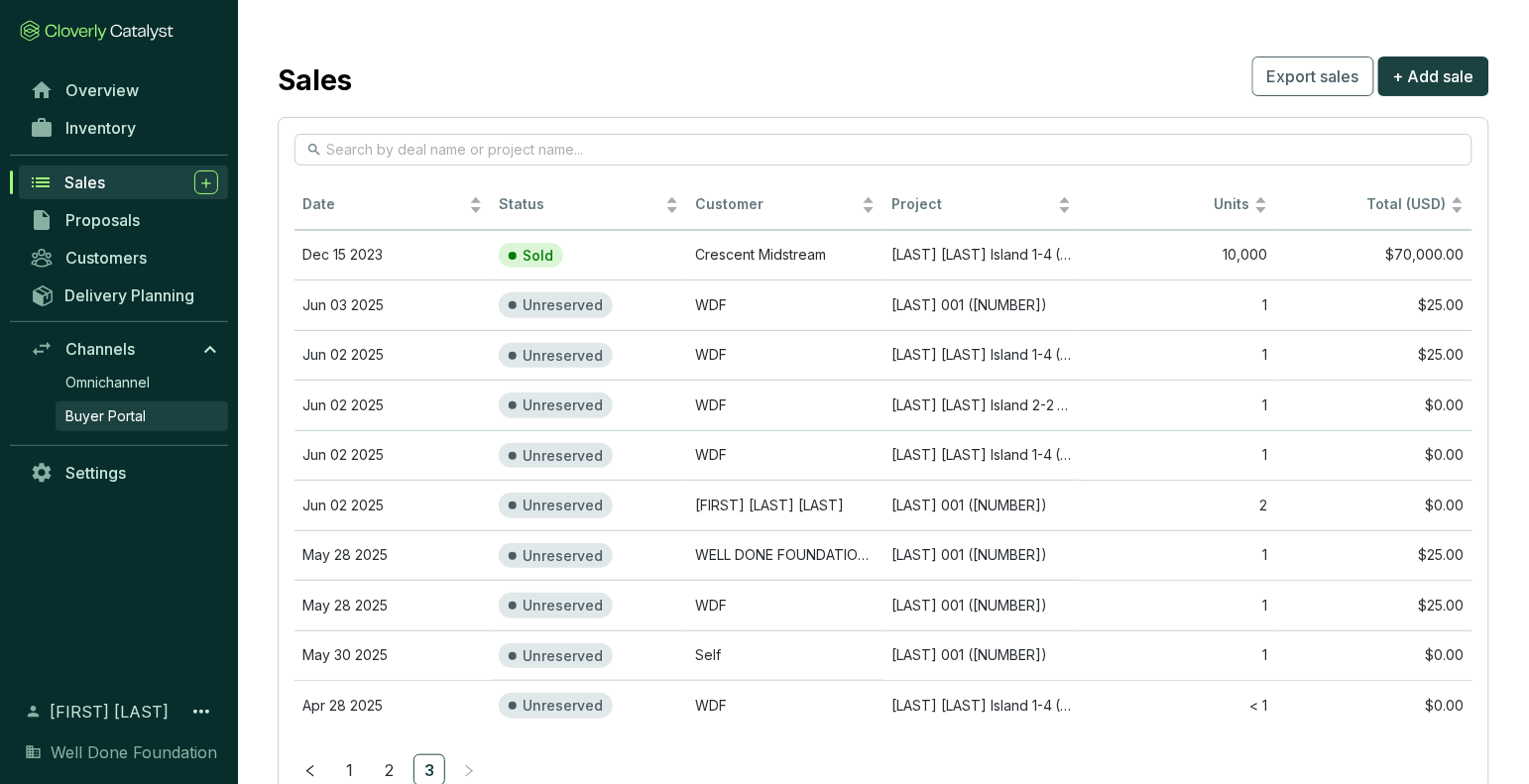 click on "Buyer Portal" at bounding box center (105, 416) 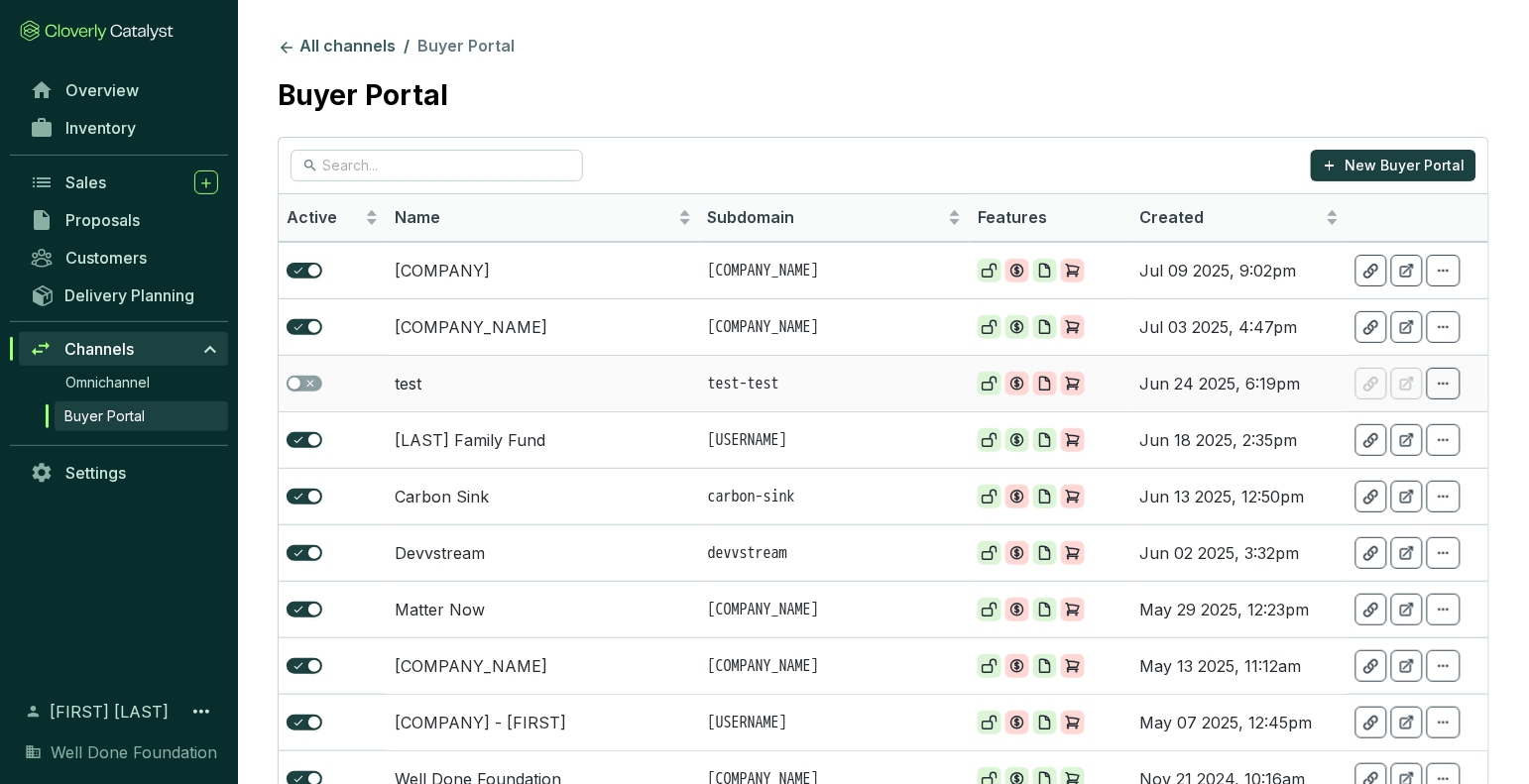 scroll, scrollTop: 109, scrollLeft: 0, axis: vertical 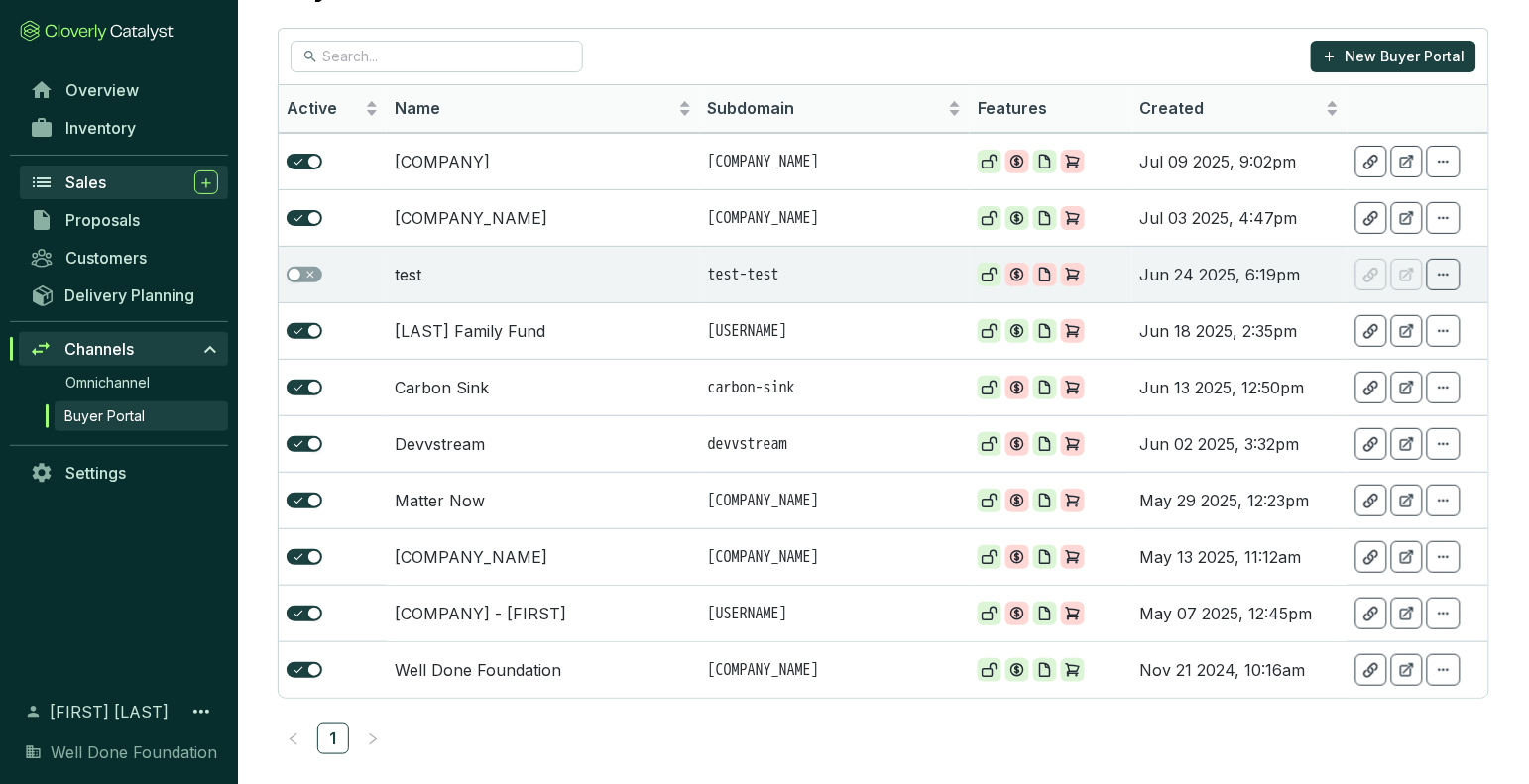 click on "Sales" at bounding box center [142, 182] 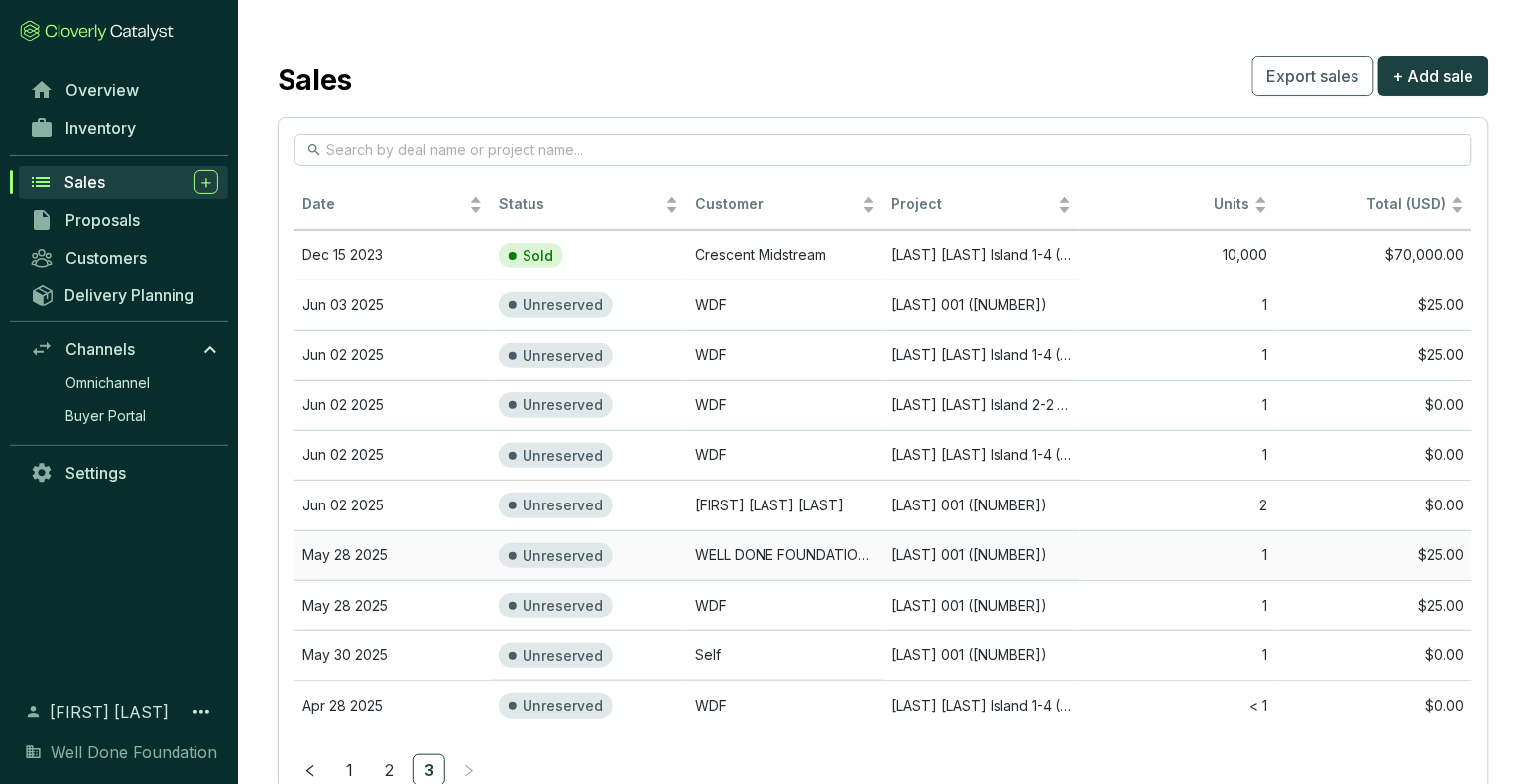 scroll, scrollTop: 68, scrollLeft: 0, axis: vertical 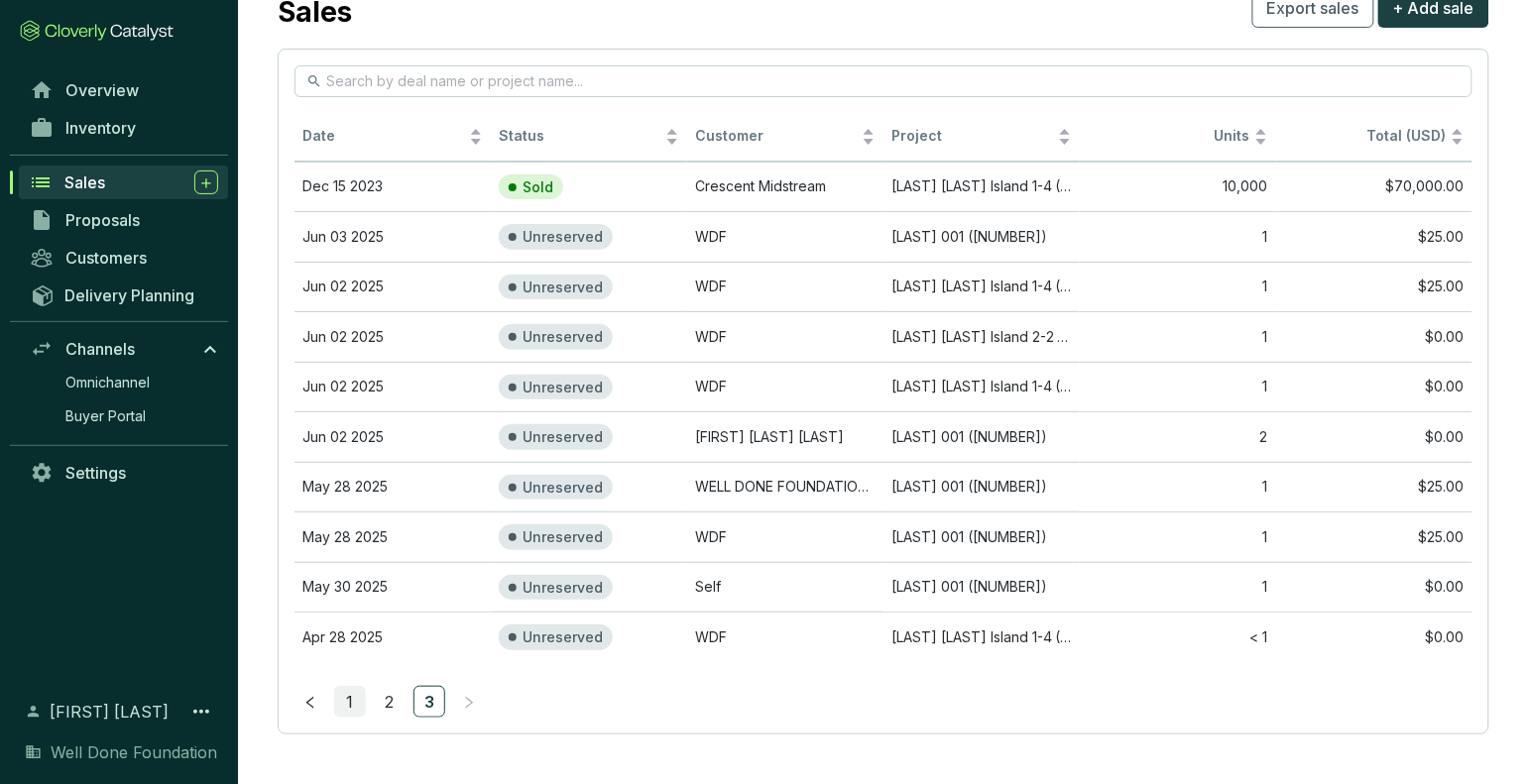 click on "1" at bounding box center [350, 702] 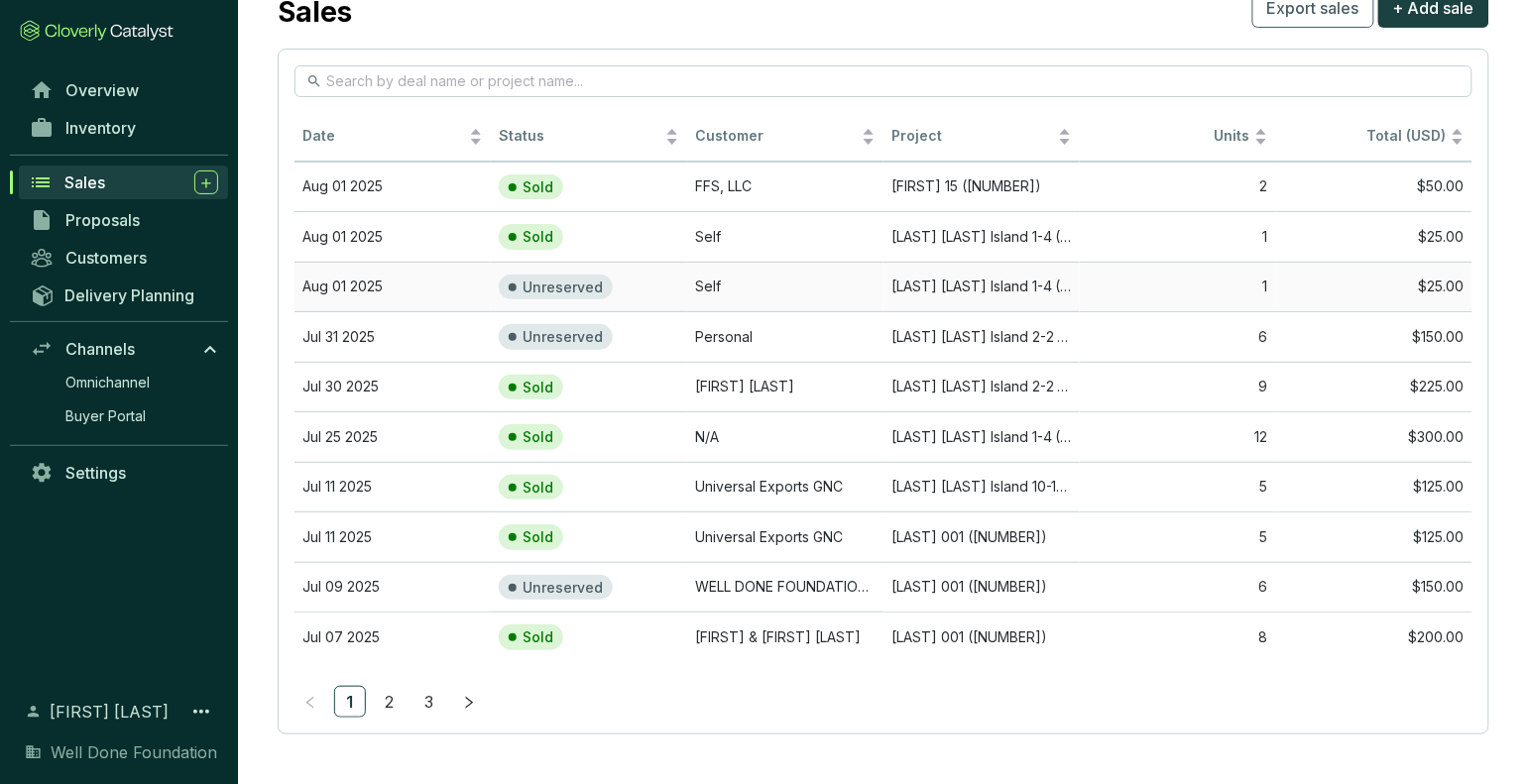 click on "Aug 01 2025" at bounding box center (393, 286) 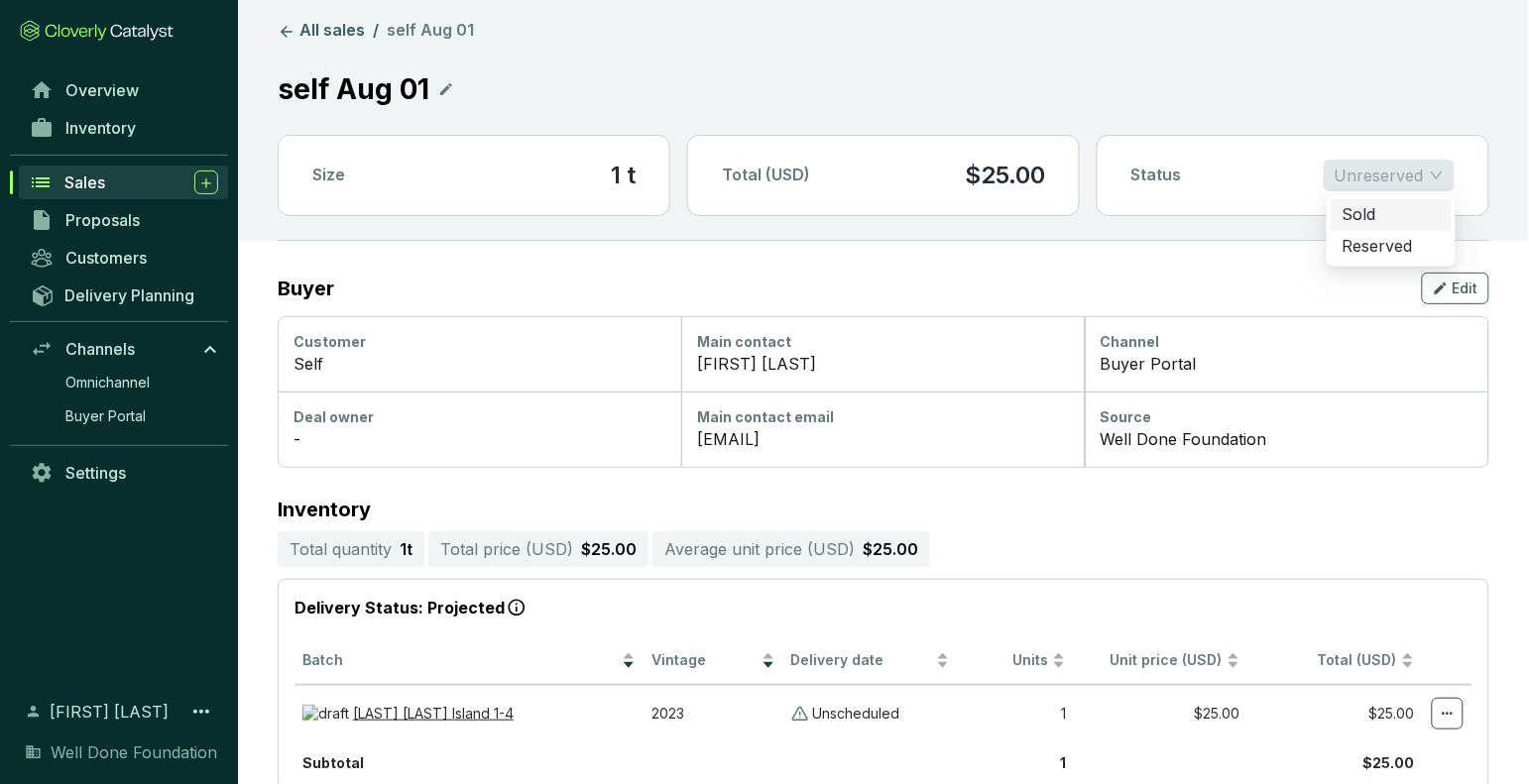 click on "Unreserved" at bounding box center [1389, 175] 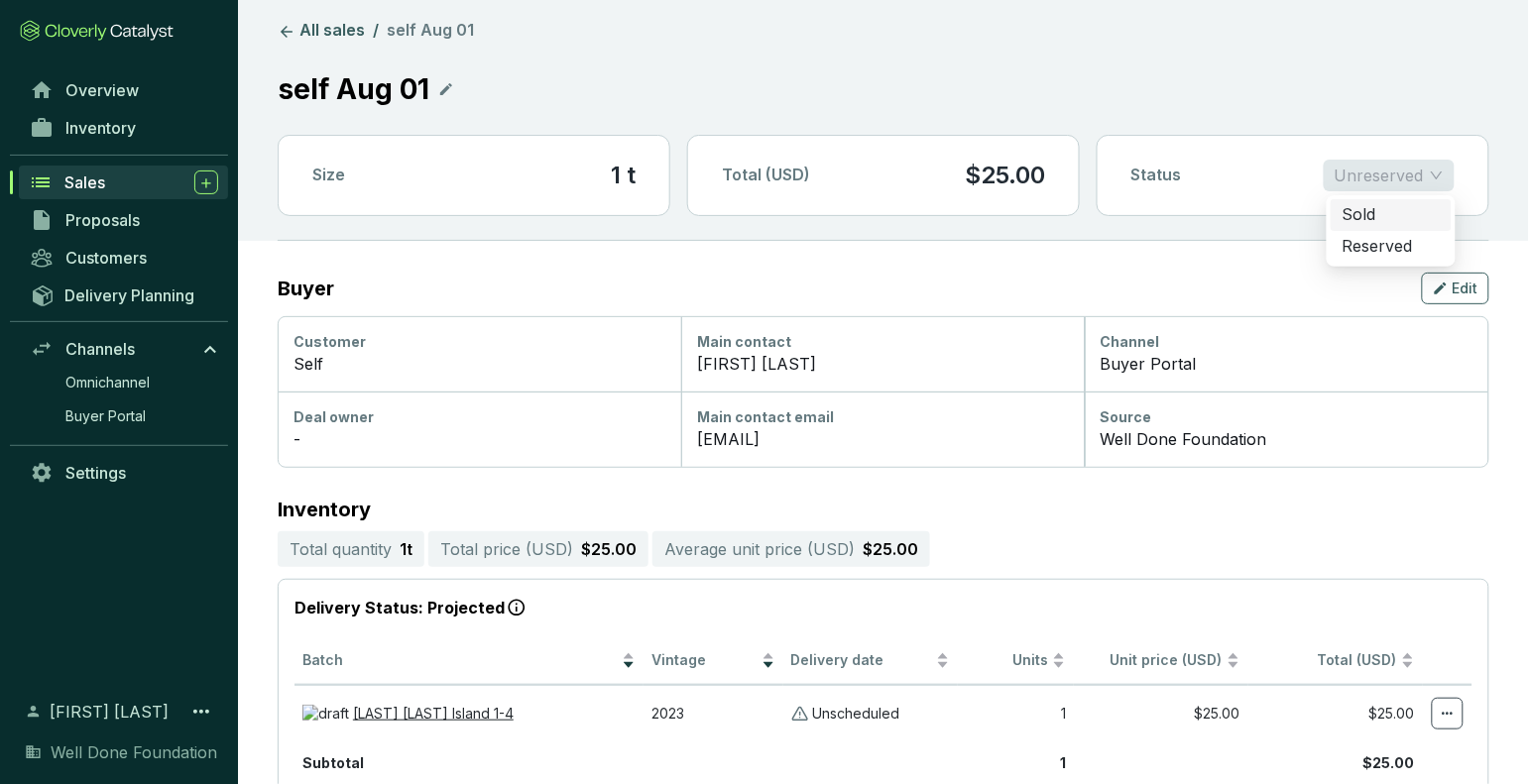 click on "Unreserved" at bounding box center [1389, 175] 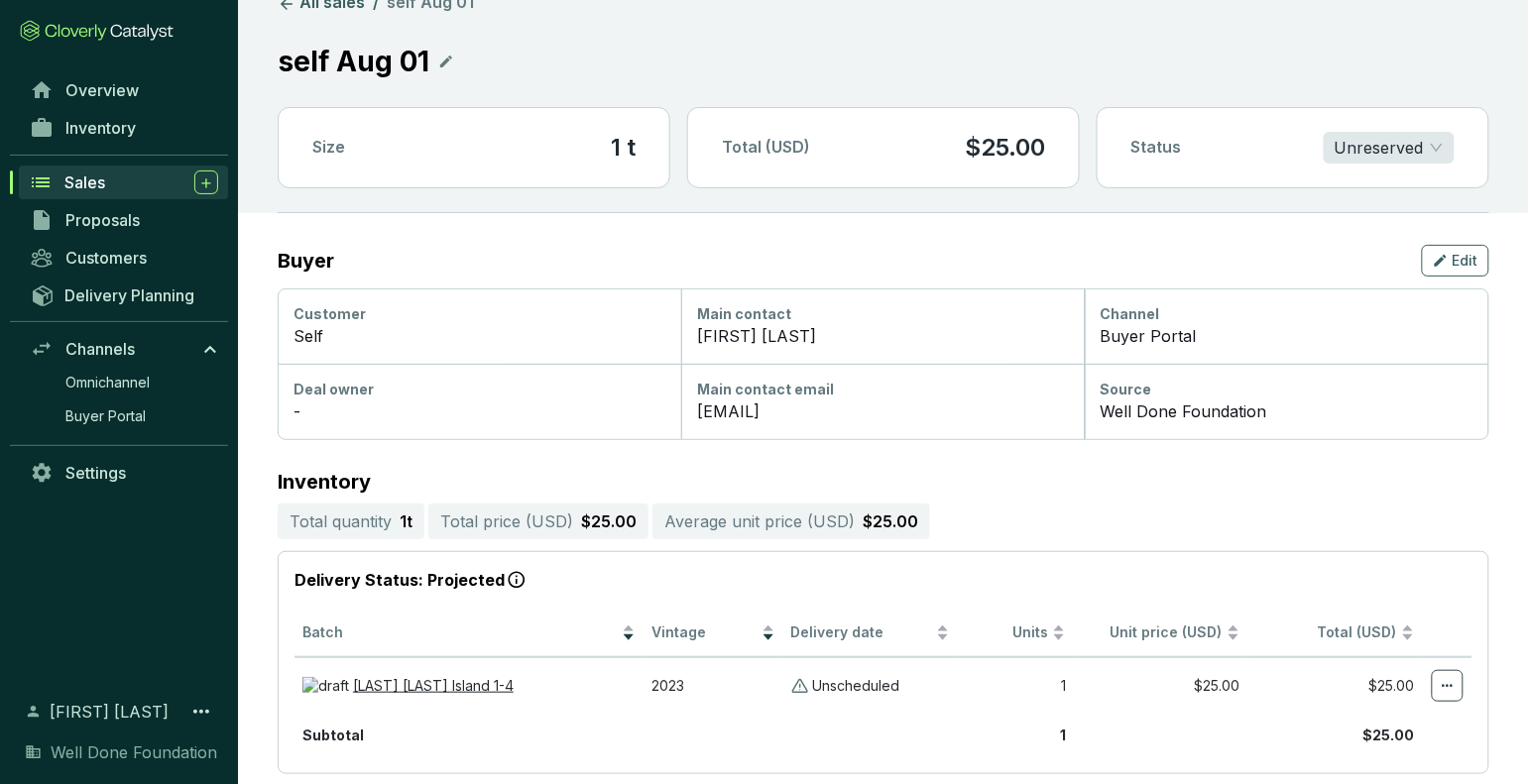 scroll, scrollTop: 29, scrollLeft: 0, axis: vertical 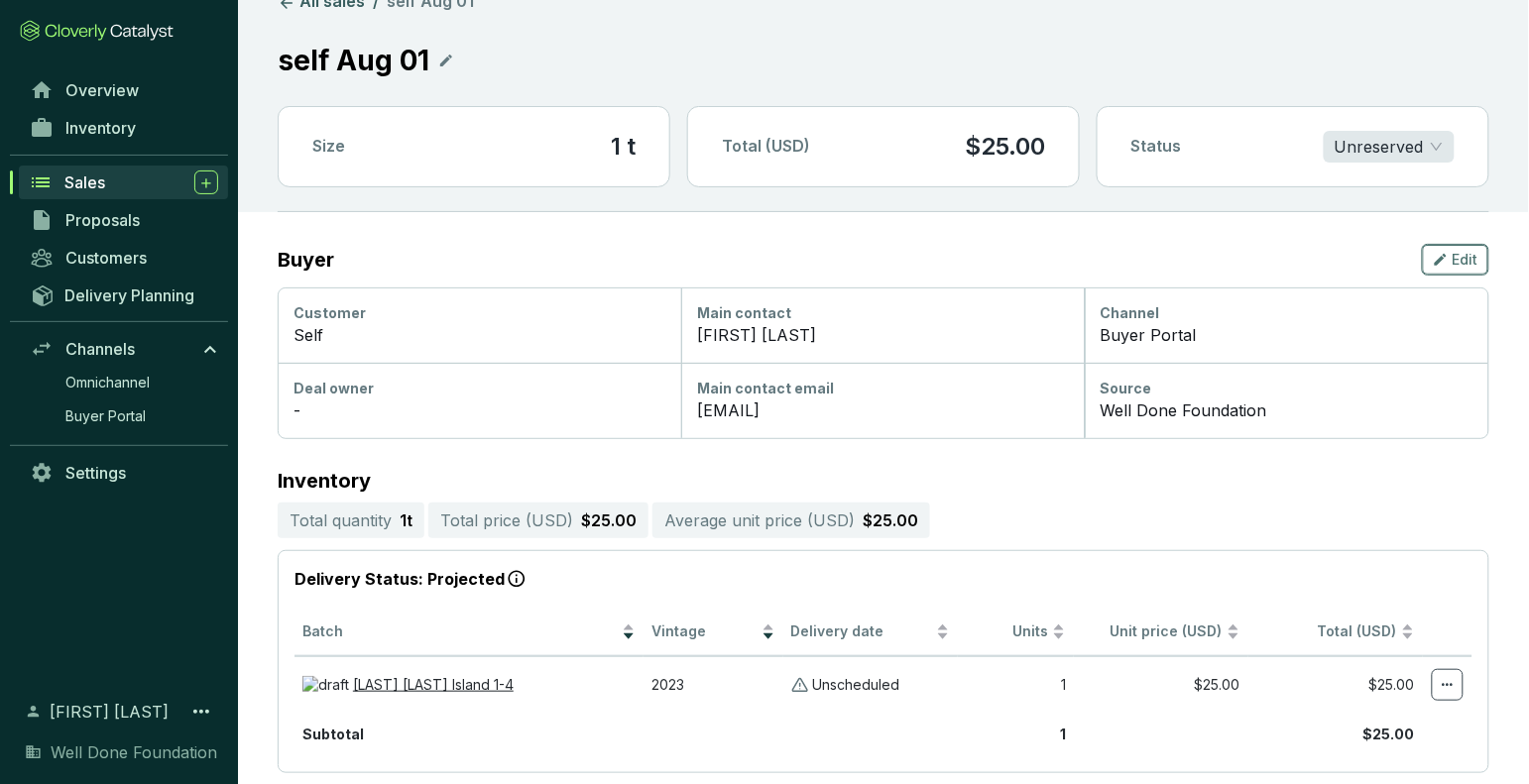 click on "Edit" at bounding box center (1466, 260) 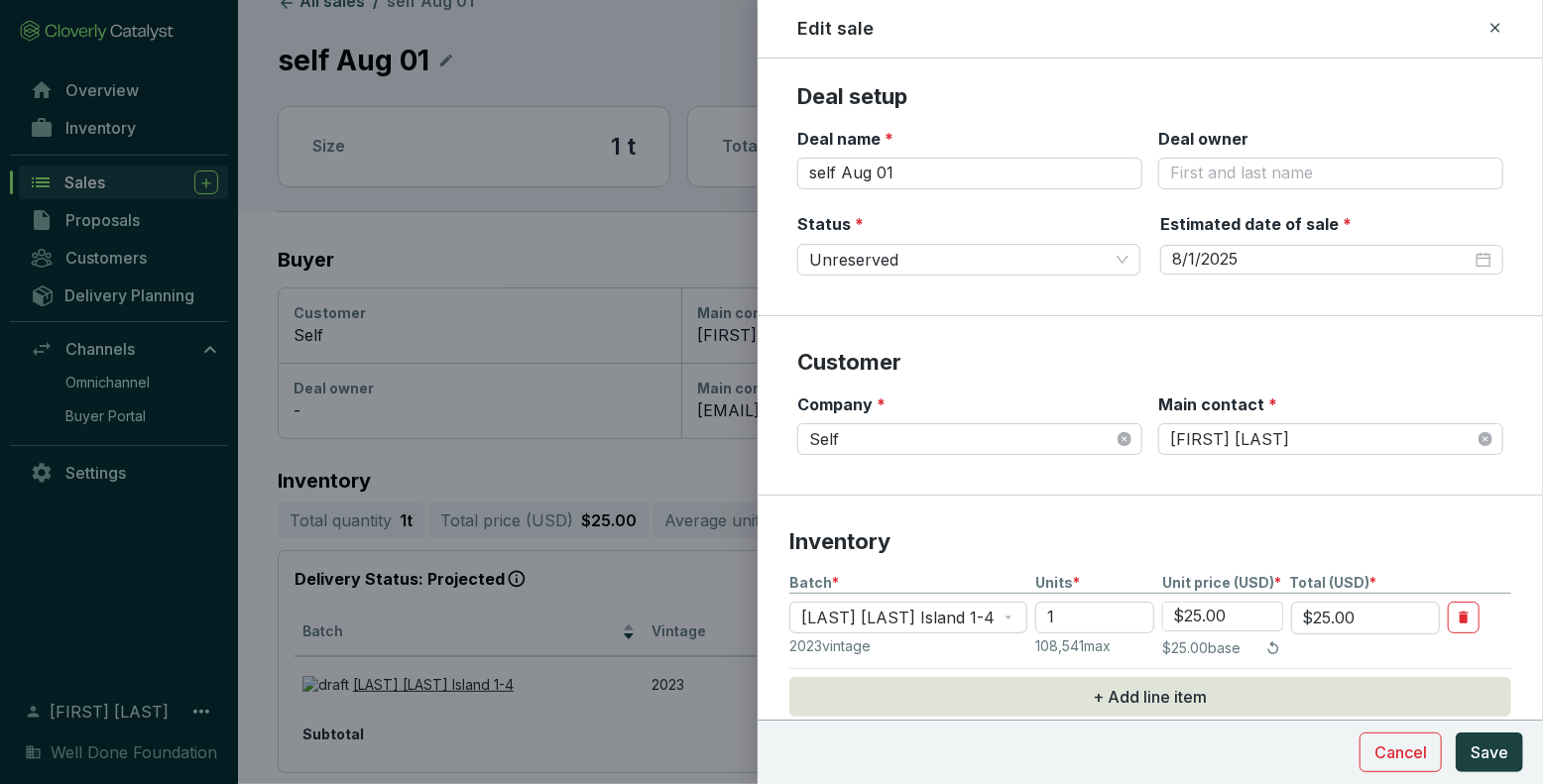 click at bounding box center (772, 392) 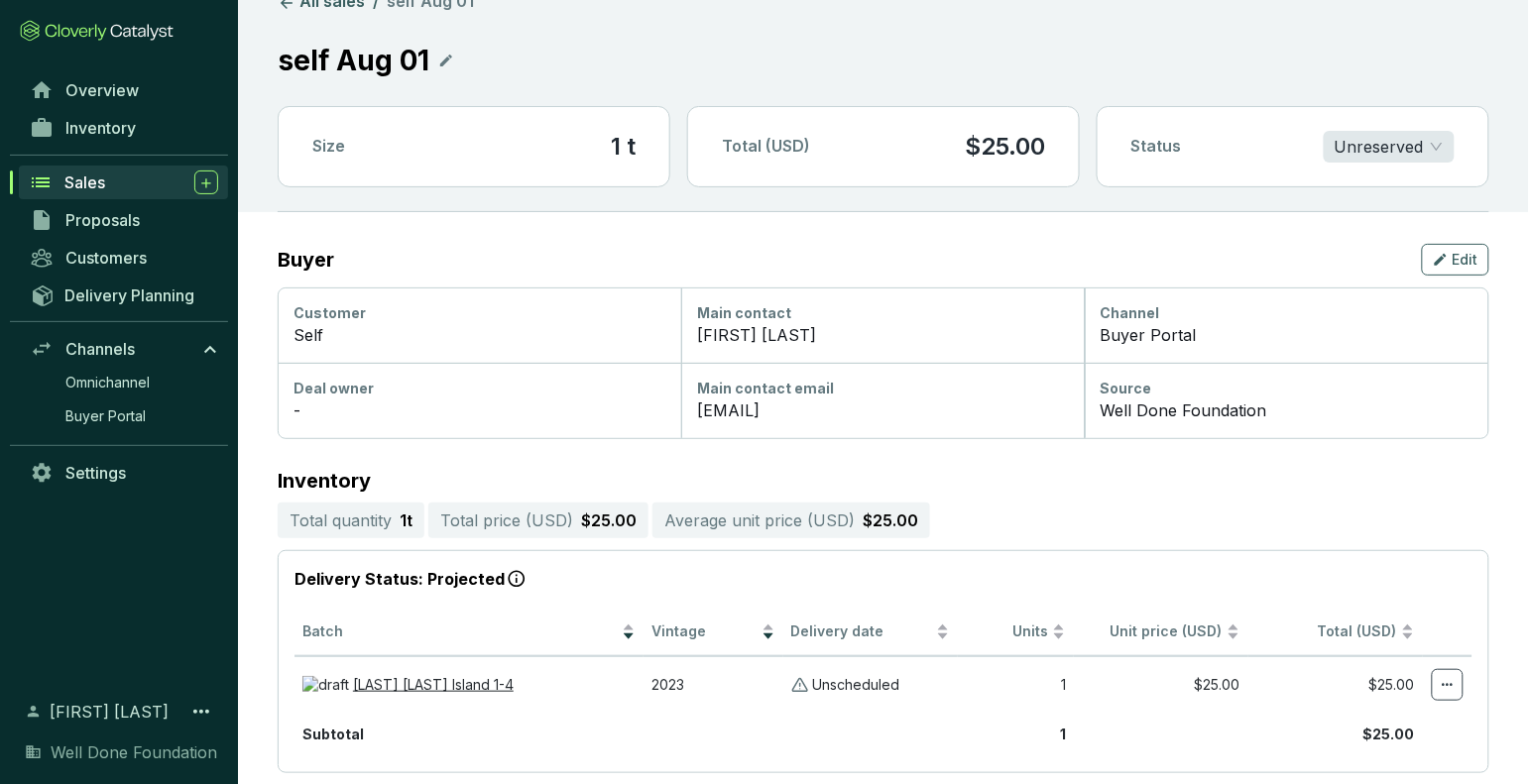 click on "Sales" at bounding box center [141, 182] 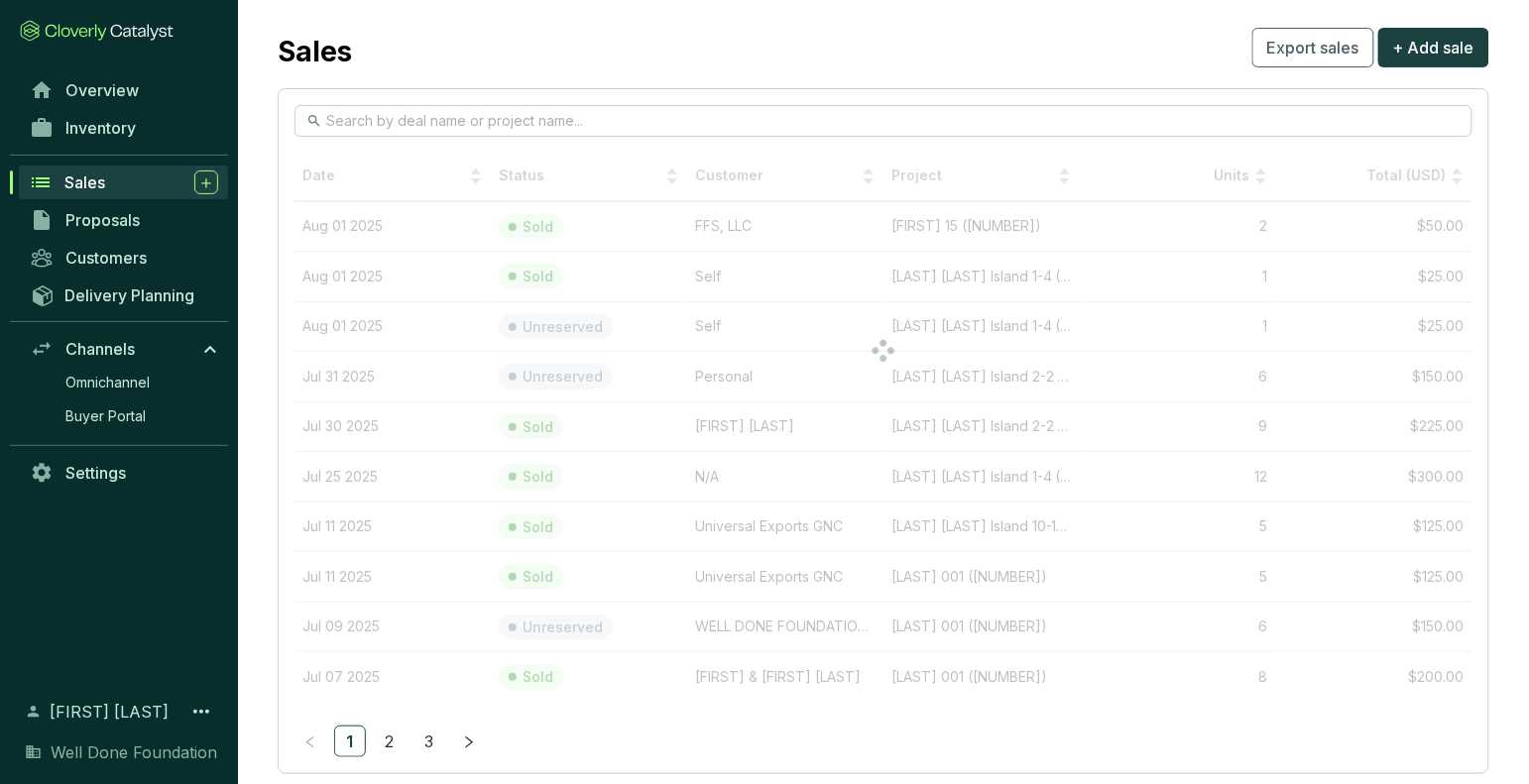 scroll, scrollTop: 0, scrollLeft: 0, axis: both 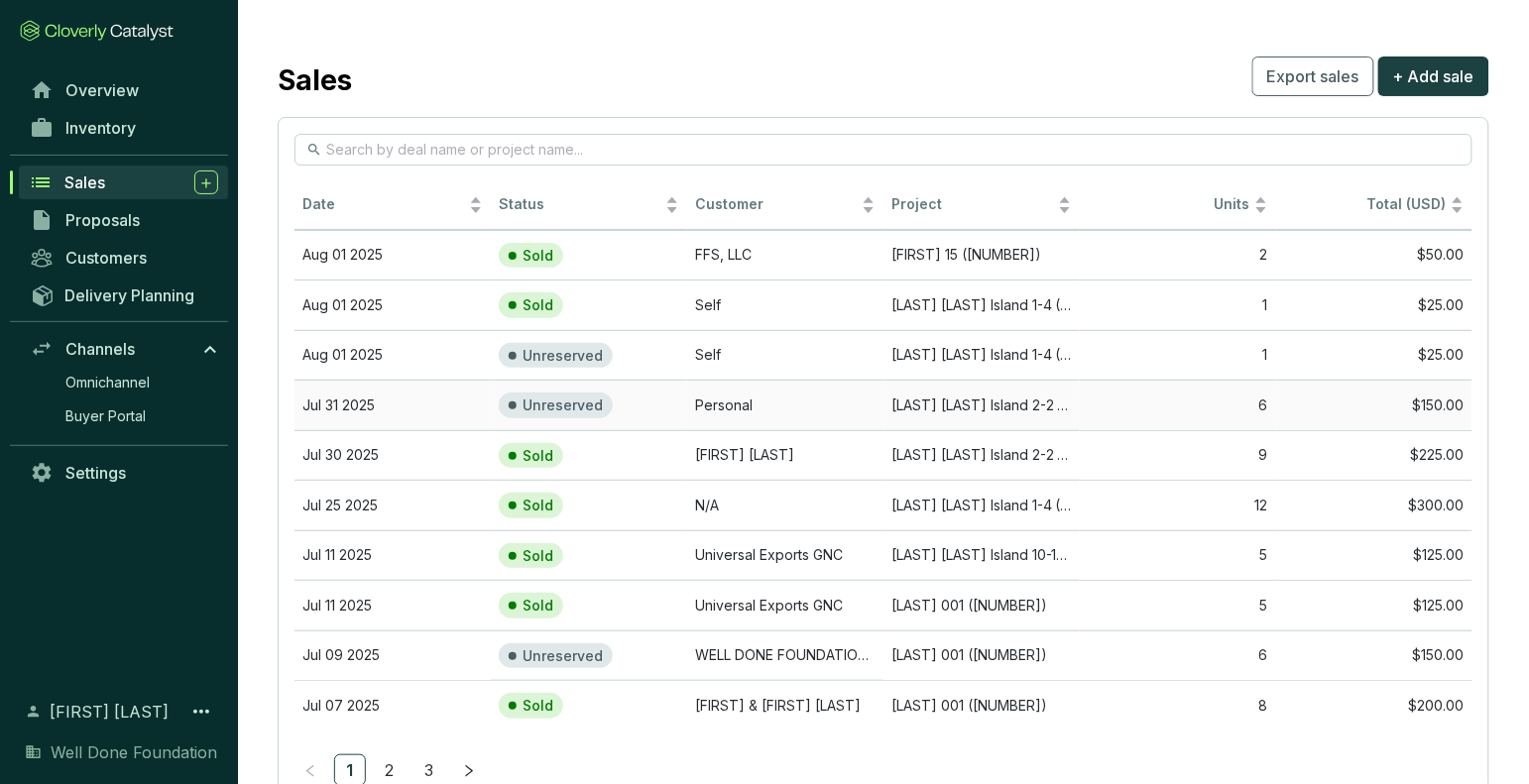 click on "Unreserved" at bounding box center [589, 404] 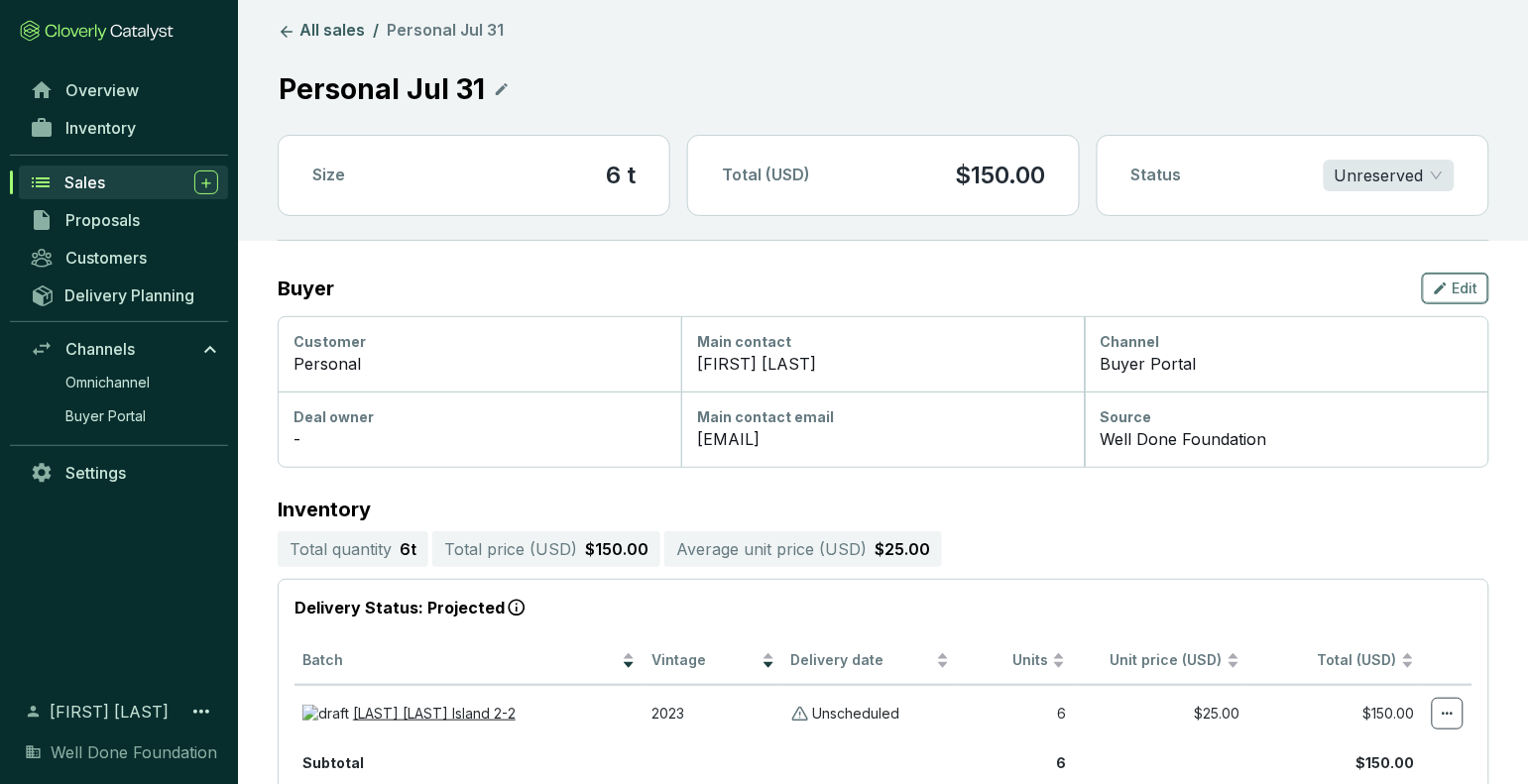 click on "Edit" at bounding box center (1456, 288) 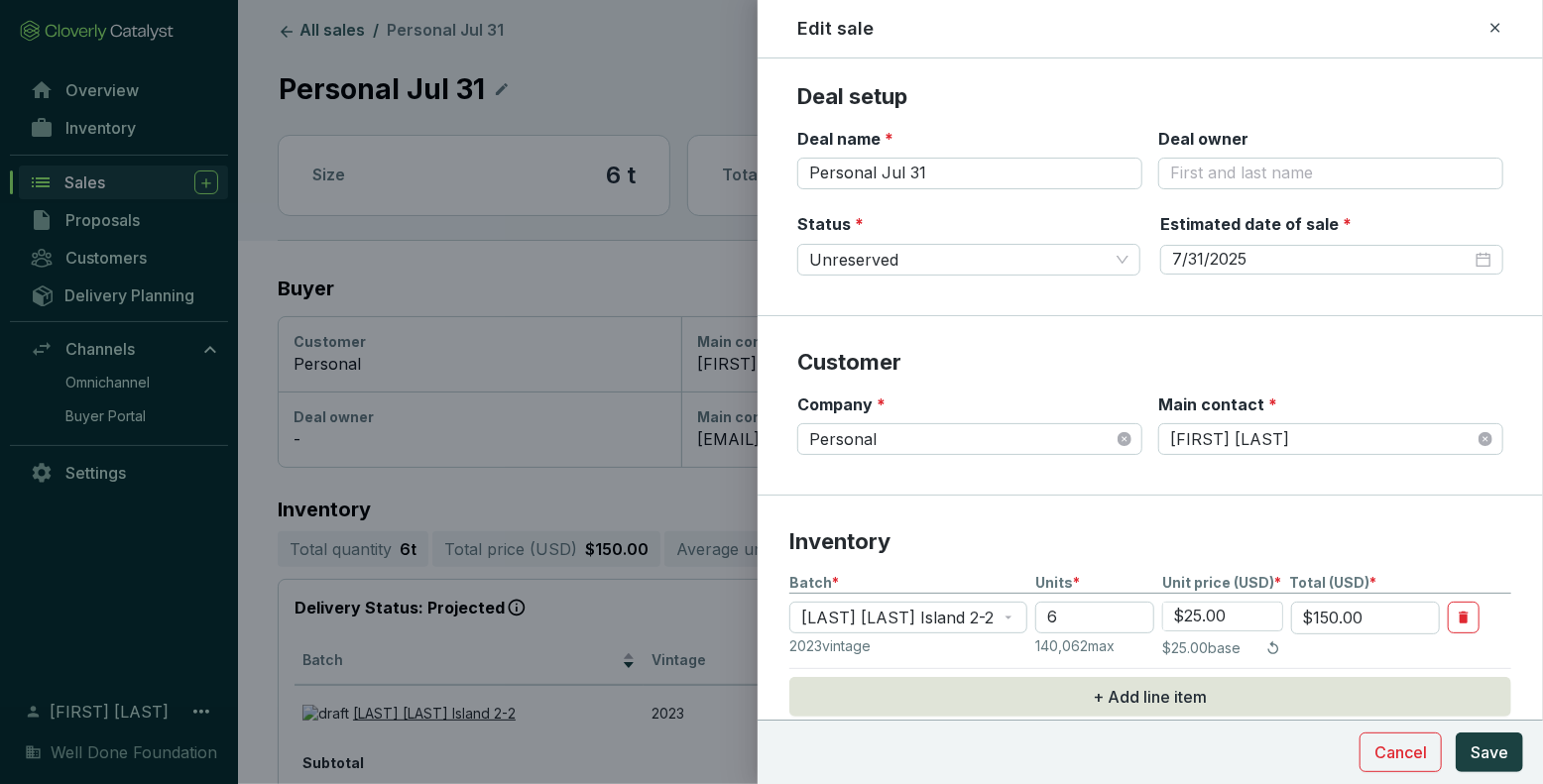 click 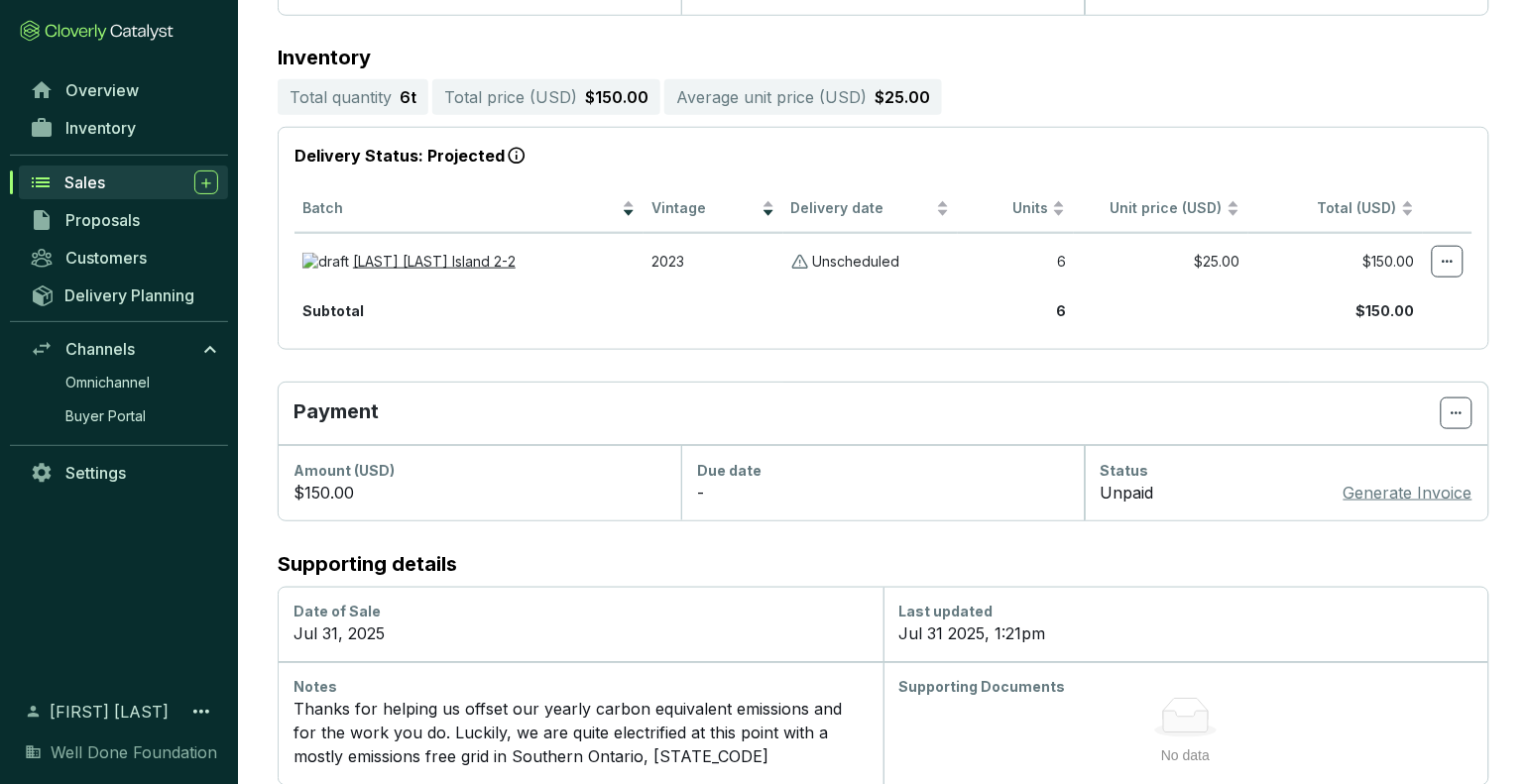 scroll, scrollTop: 476, scrollLeft: 0, axis: vertical 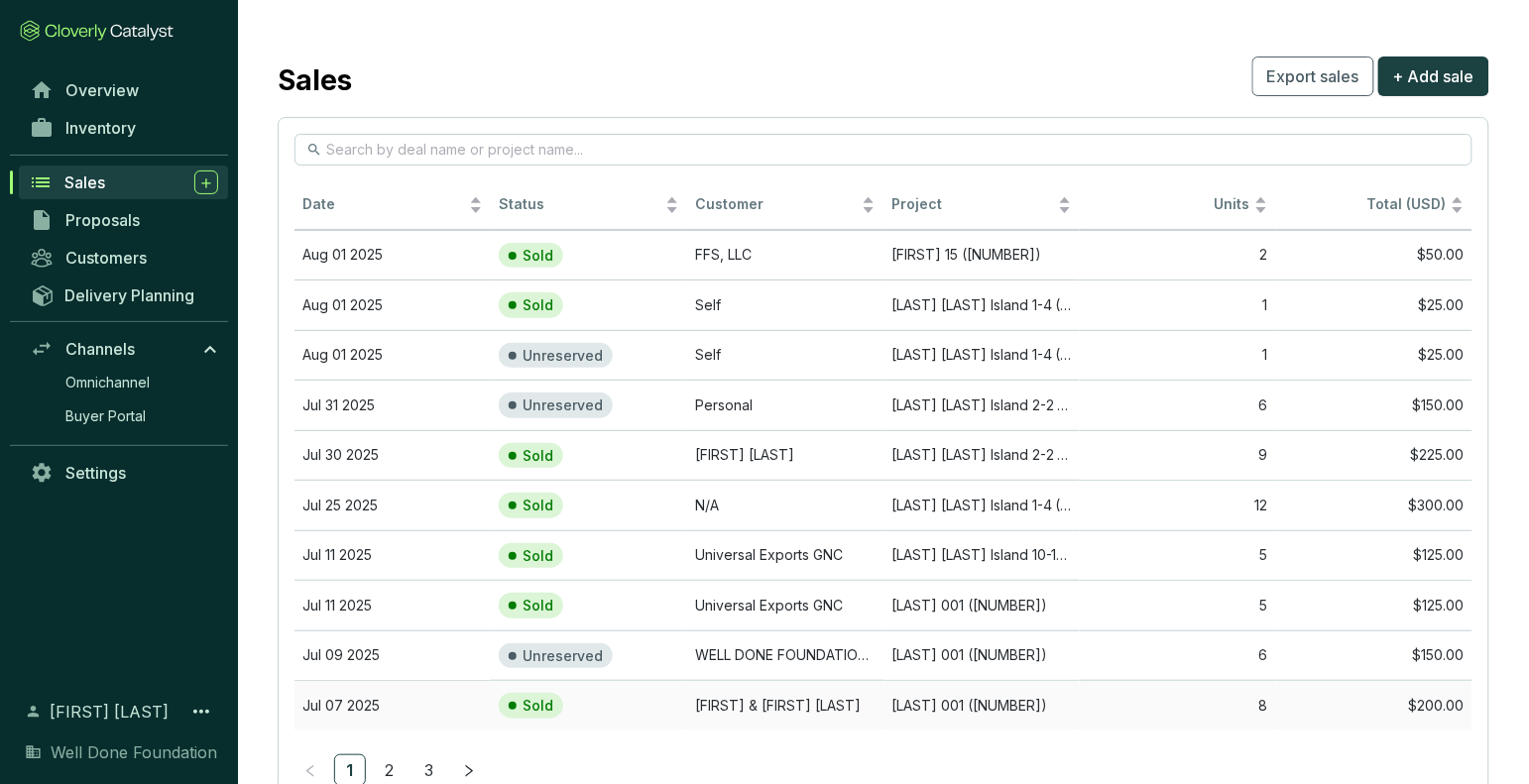 click on "Jul 07 2025" at bounding box center [393, 705] 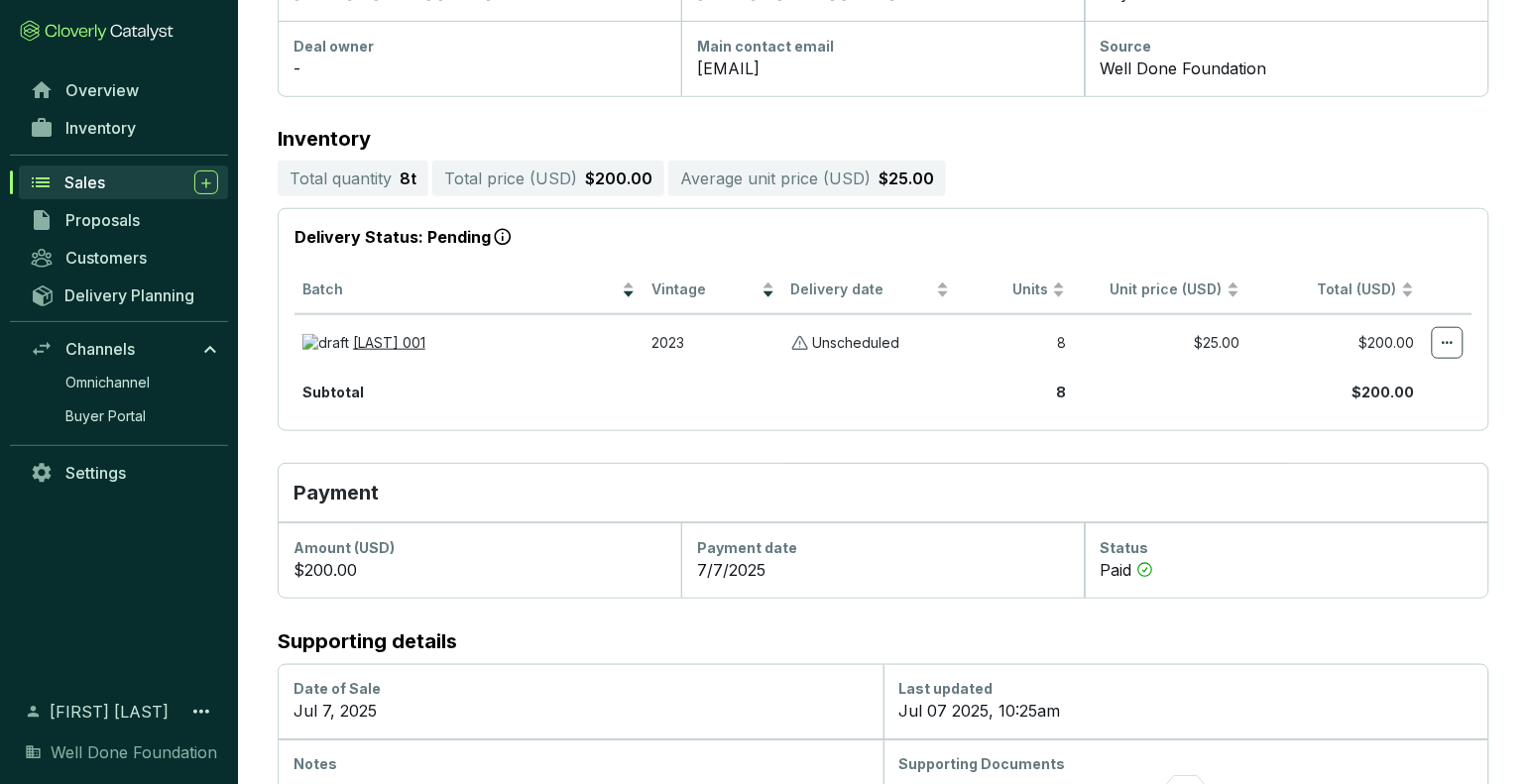 scroll, scrollTop: 0, scrollLeft: 0, axis: both 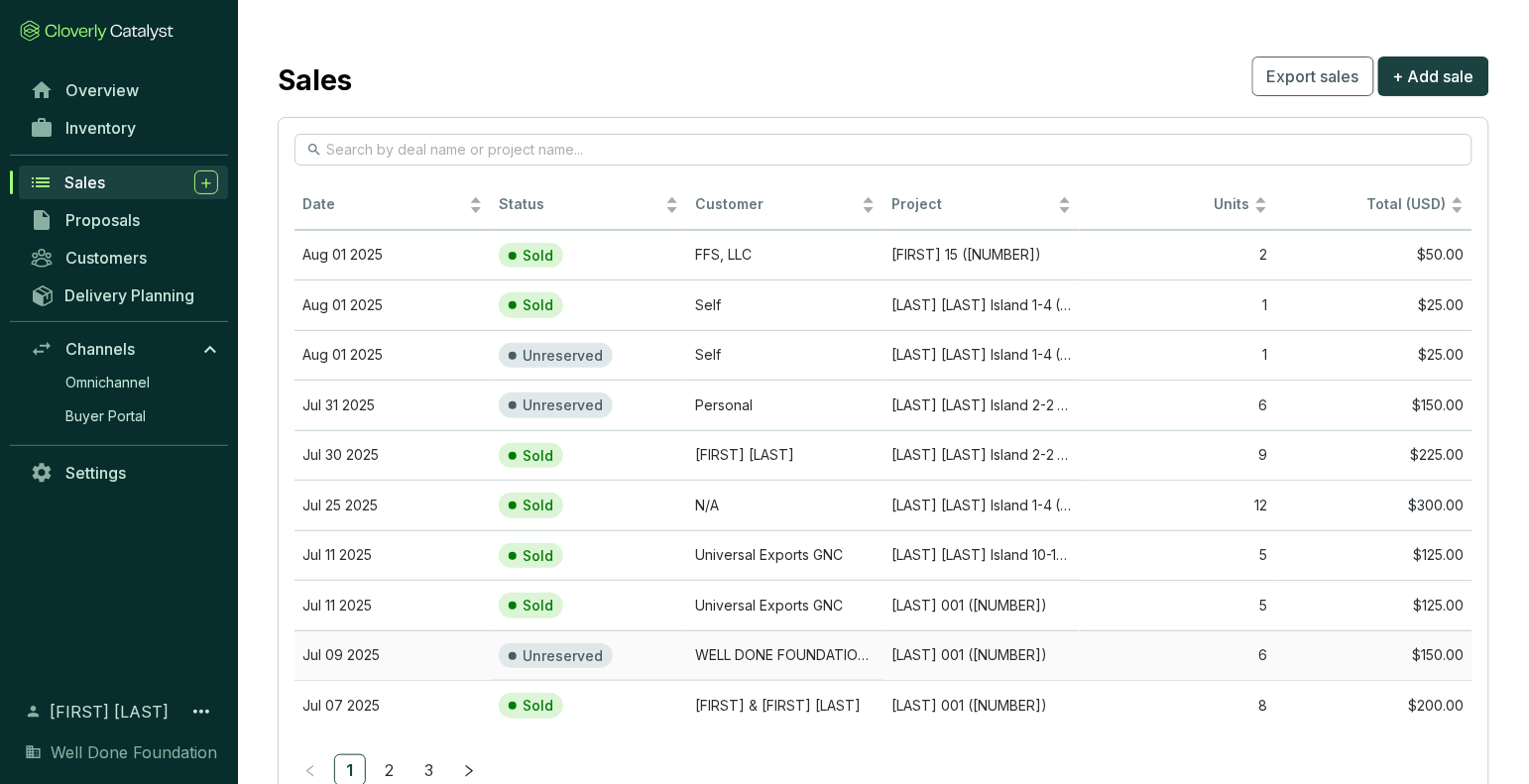 click on "Unreserved" at bounding box center (555, 656) 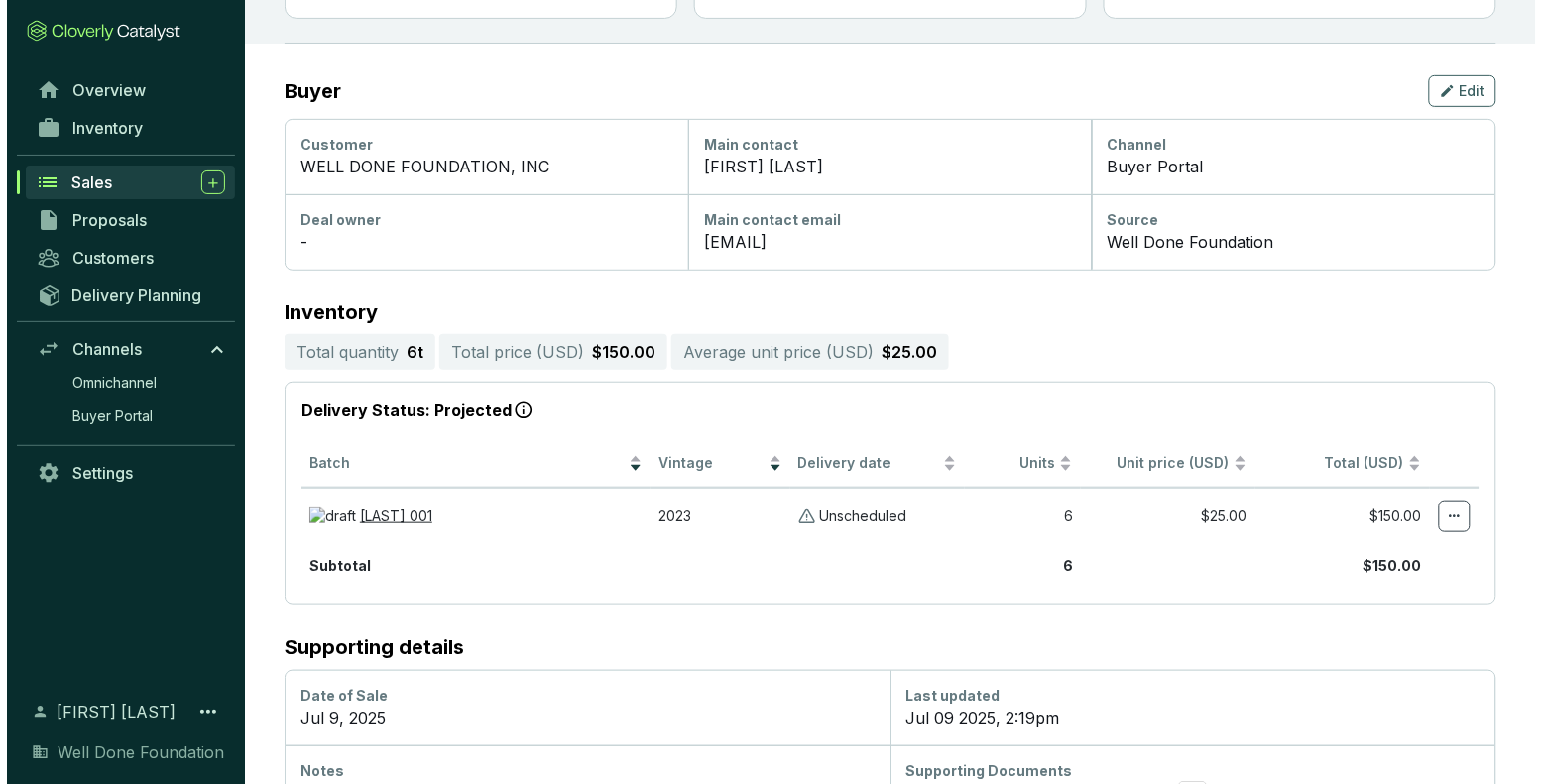 scroll, scrollTop: 292, scrollLeft: 0, axis: vertical 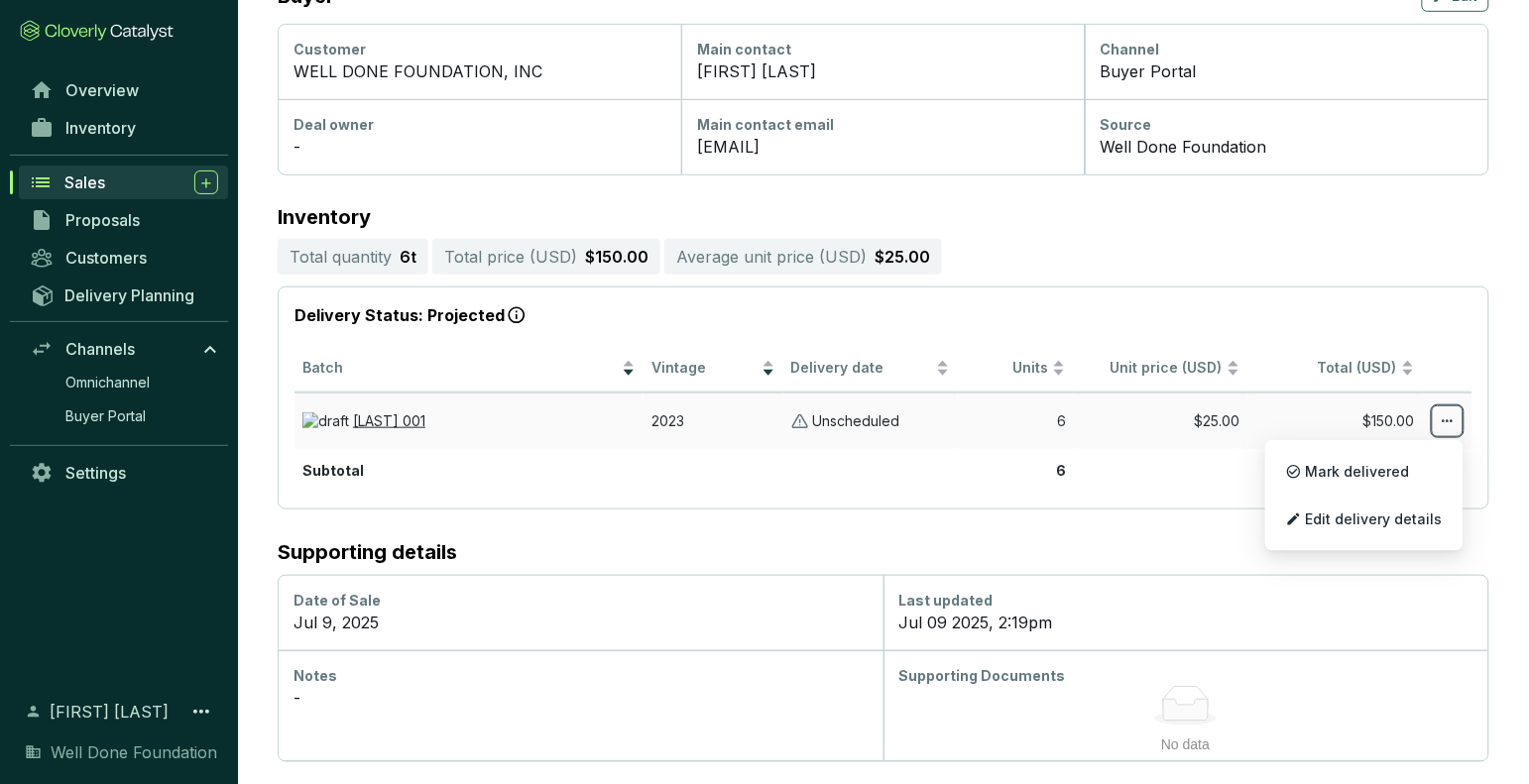 click at bounding box center [1448, 421] 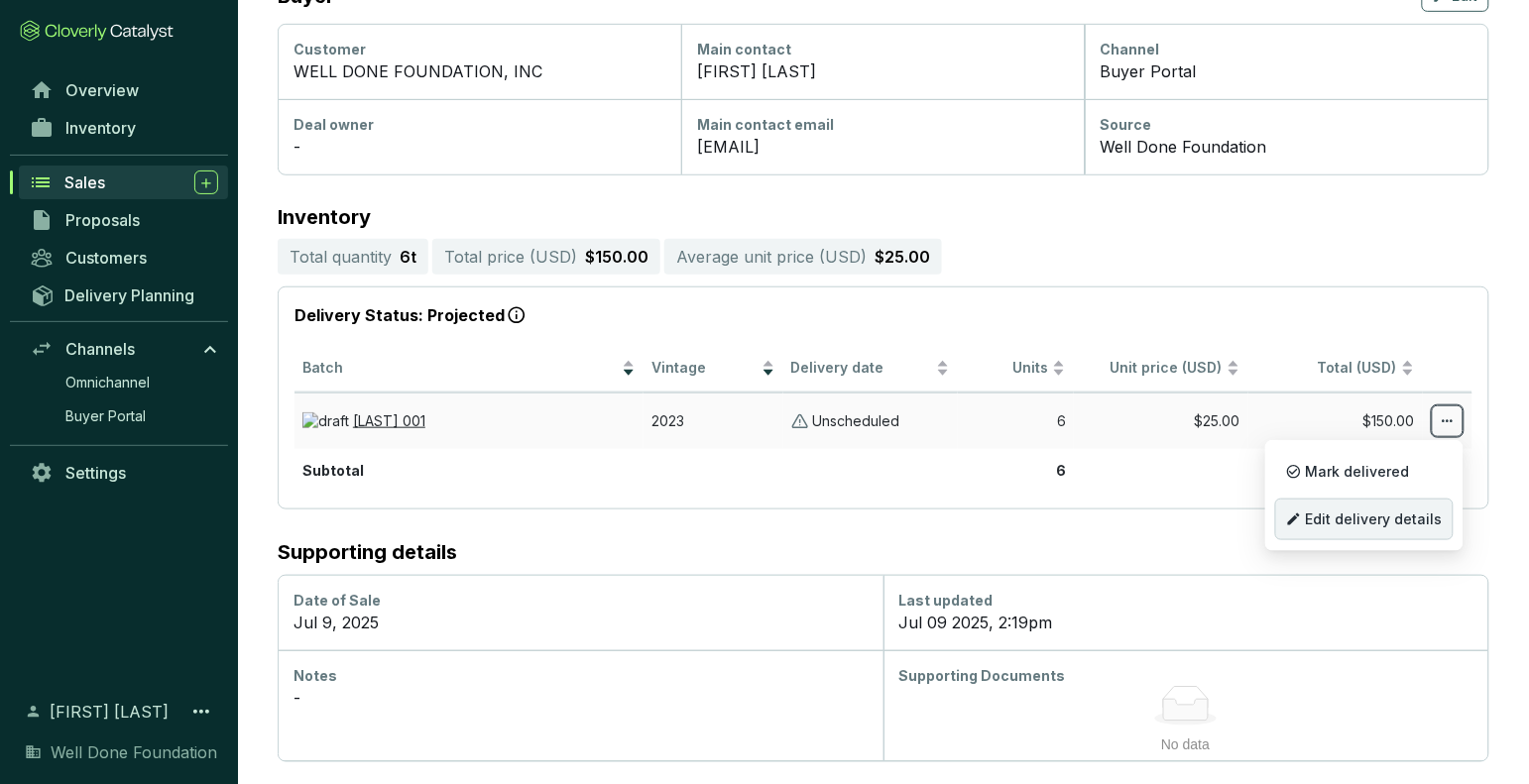 click on "Edit delivery details" at bounding box center (1374, 519) 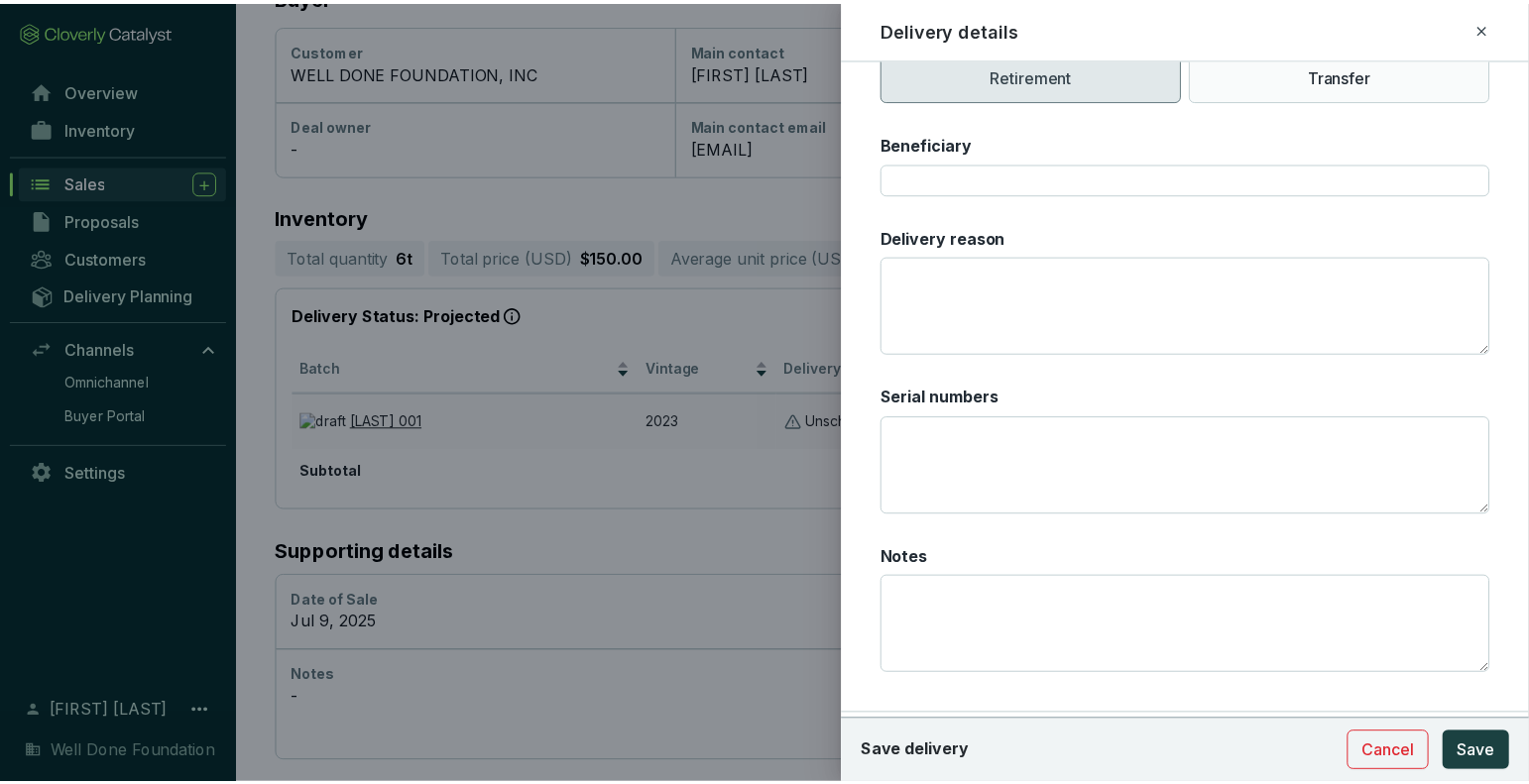 scroll, scrollTop: 710, scrollLeft: 0, axis: vertical 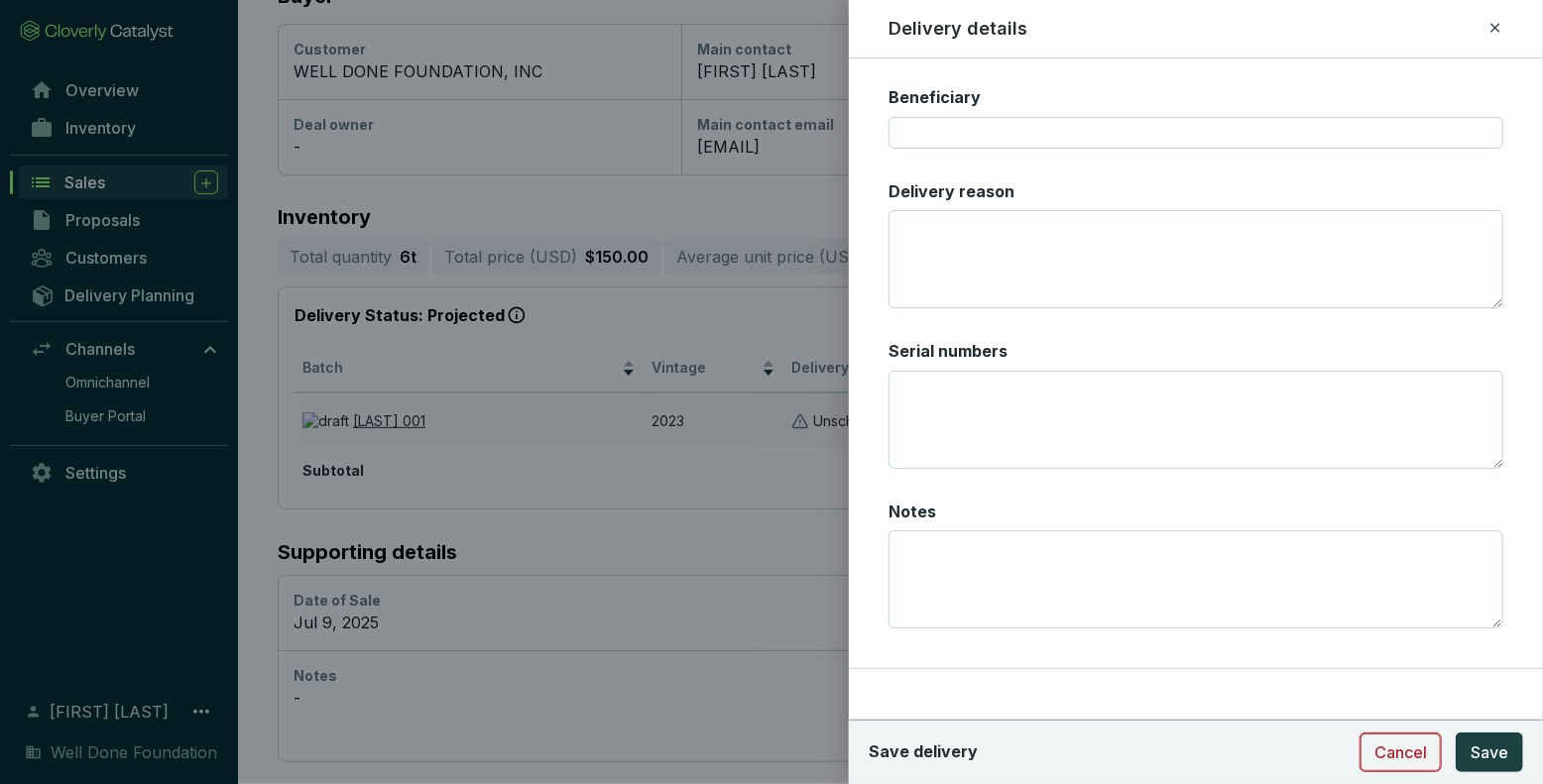 click on "Cancel" at bounding box center [1400, 752] 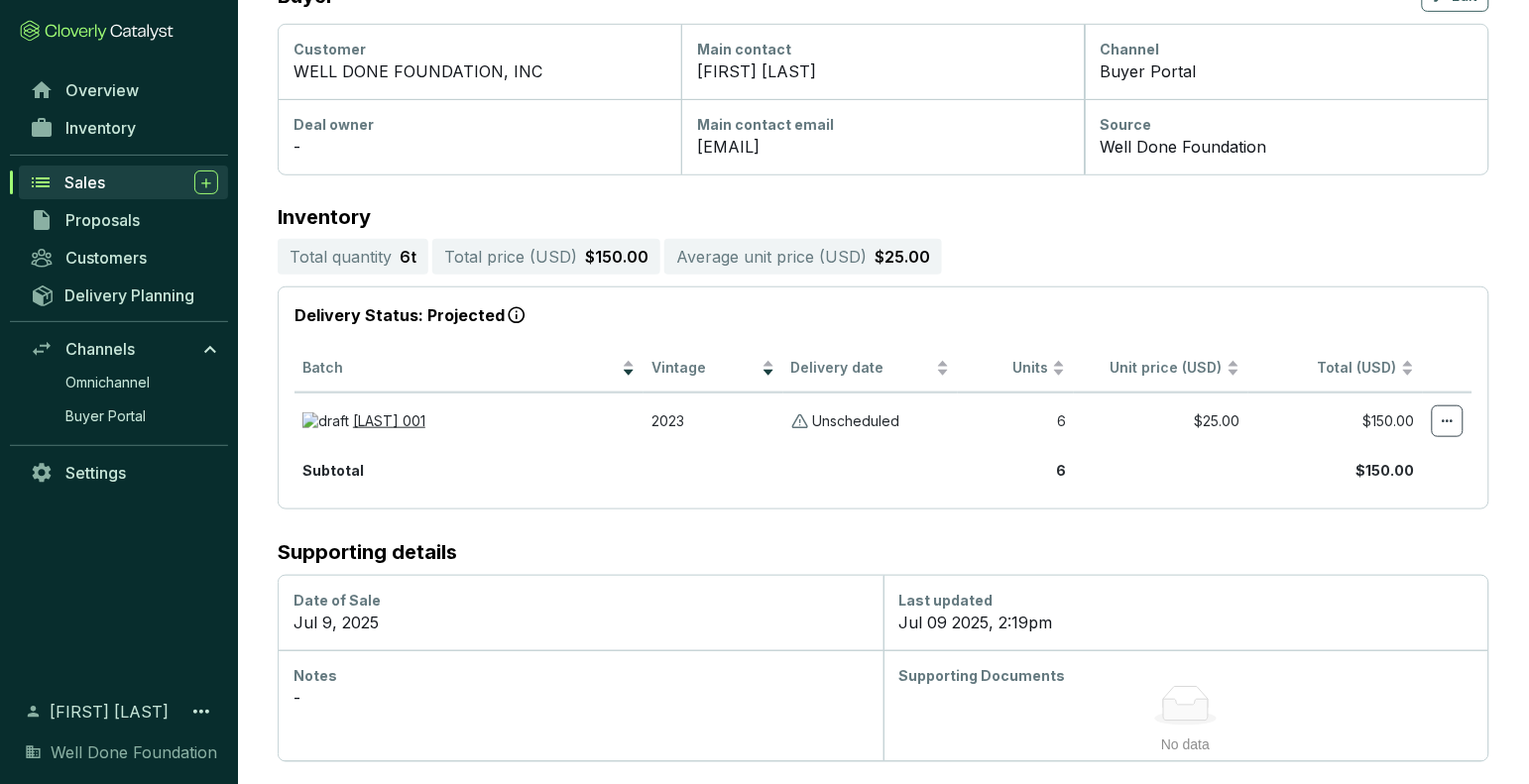 scroll, scrollTop: 0, scrollLeft: 0, axis: both 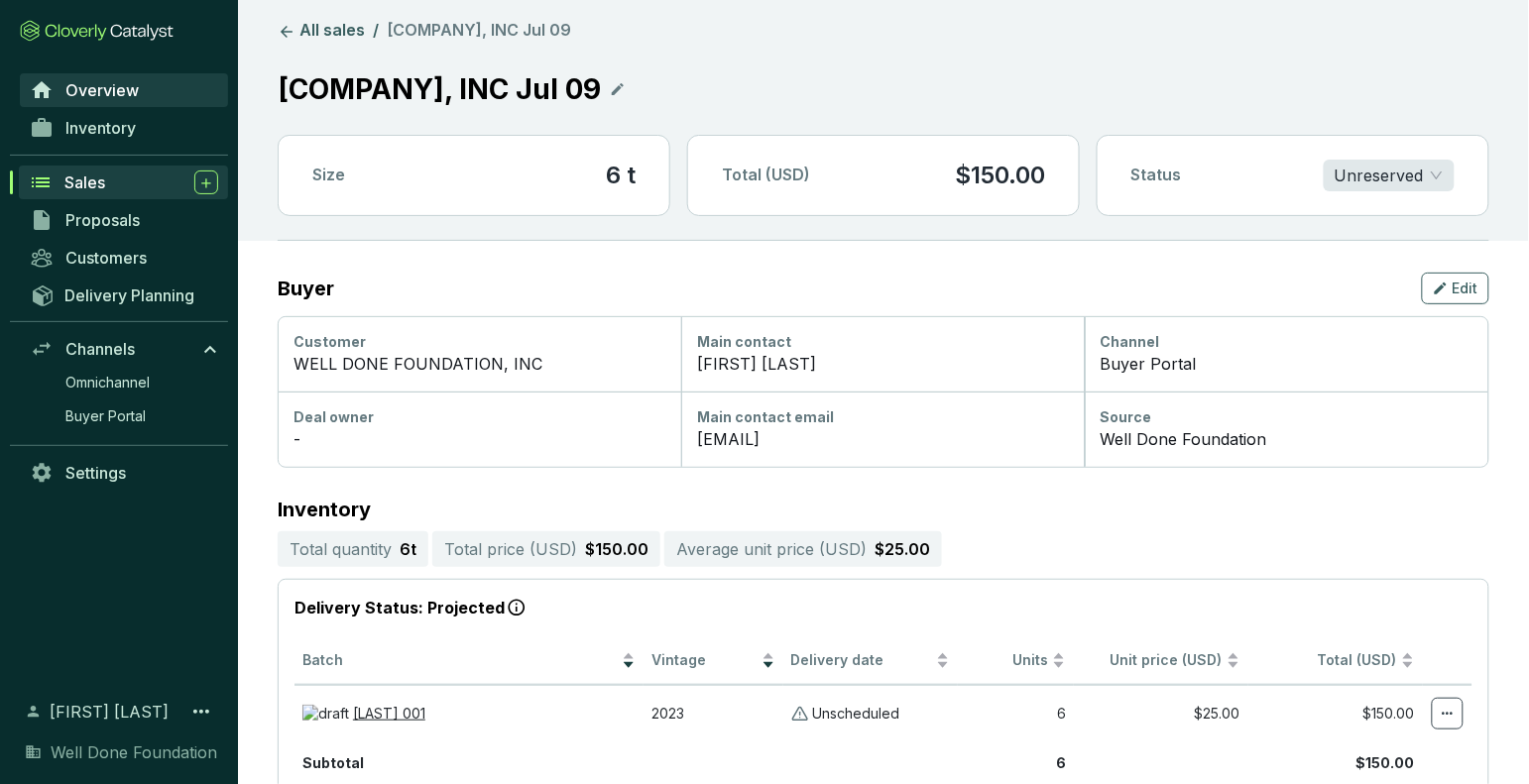 click on "Overview" at bounding box center [102, 90] 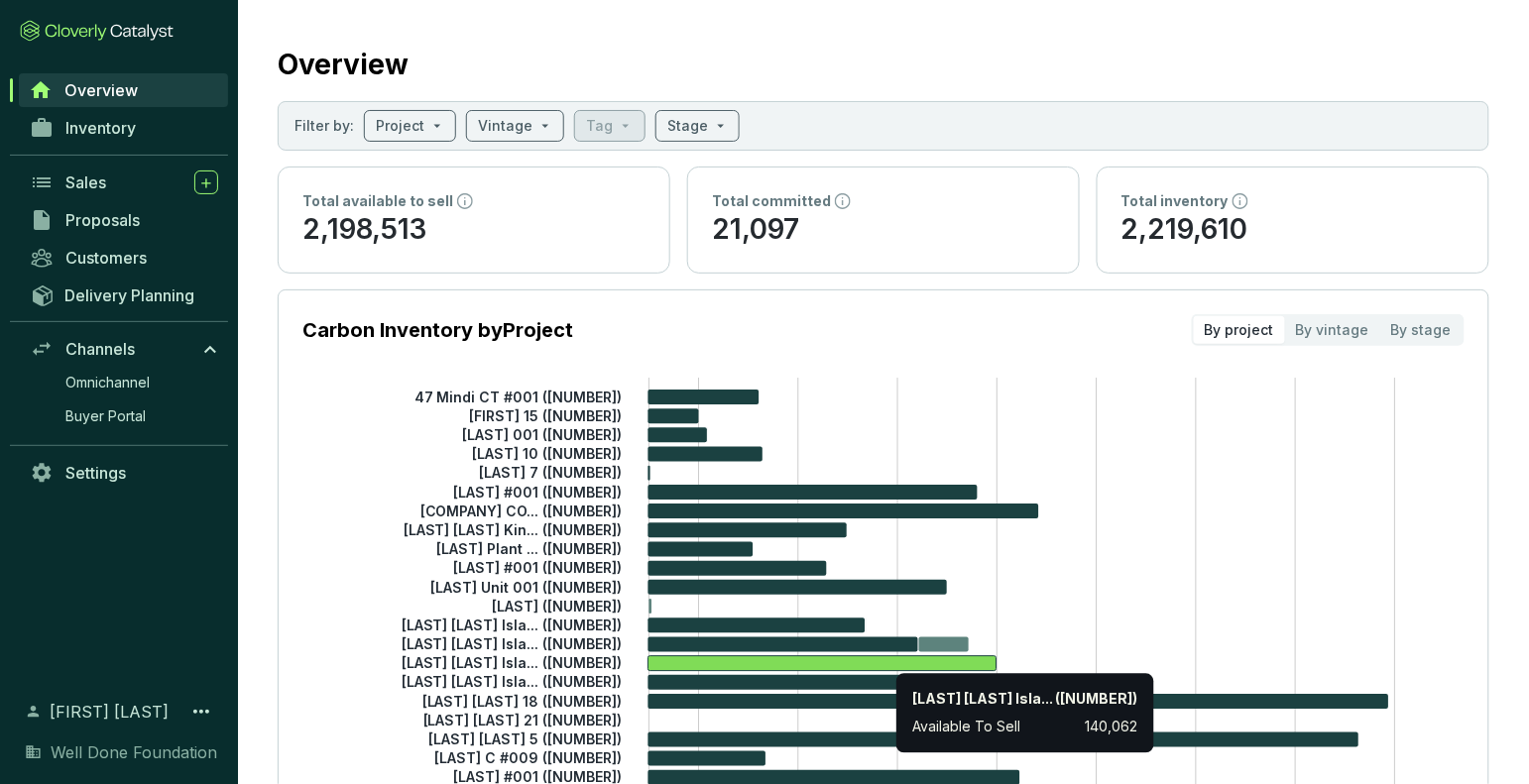 scroll, scrollTop: 0, scrollLeft: 0, axis: both 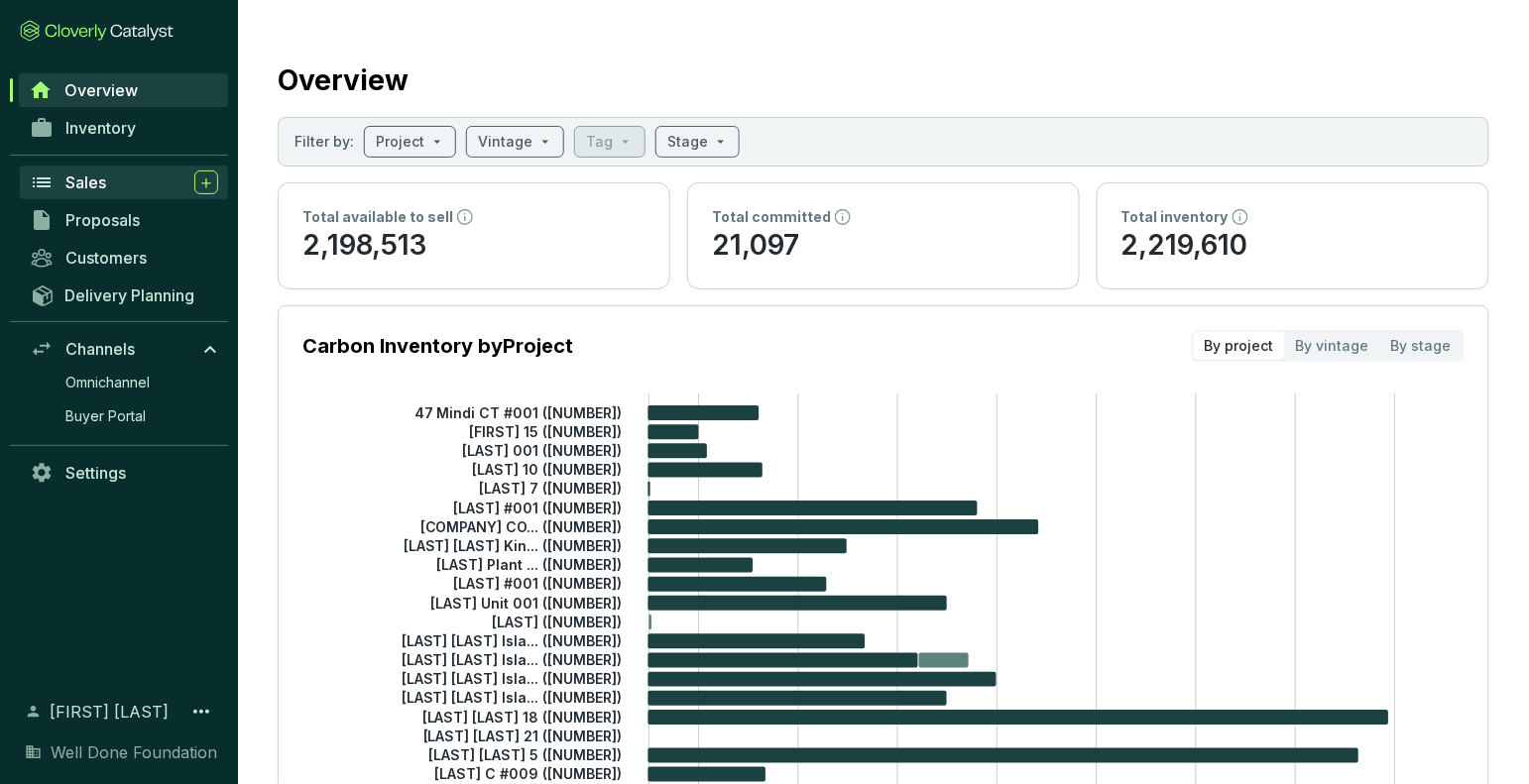 click on "Sales" at bounding box center (142, 182) 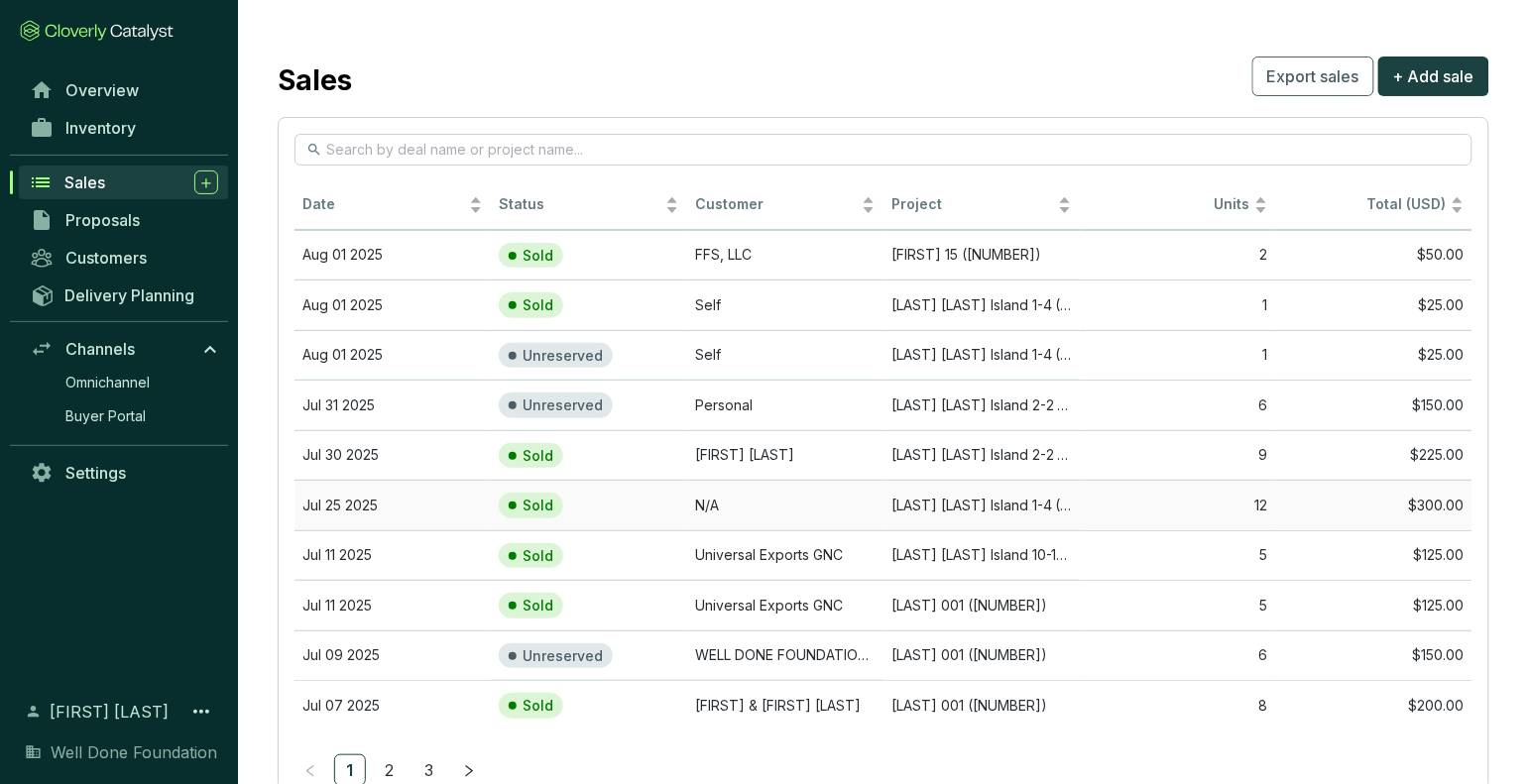 click on "[LAST] [LAST] Island 1-4 ([NUMBER])" at bounding box center [982, 504] 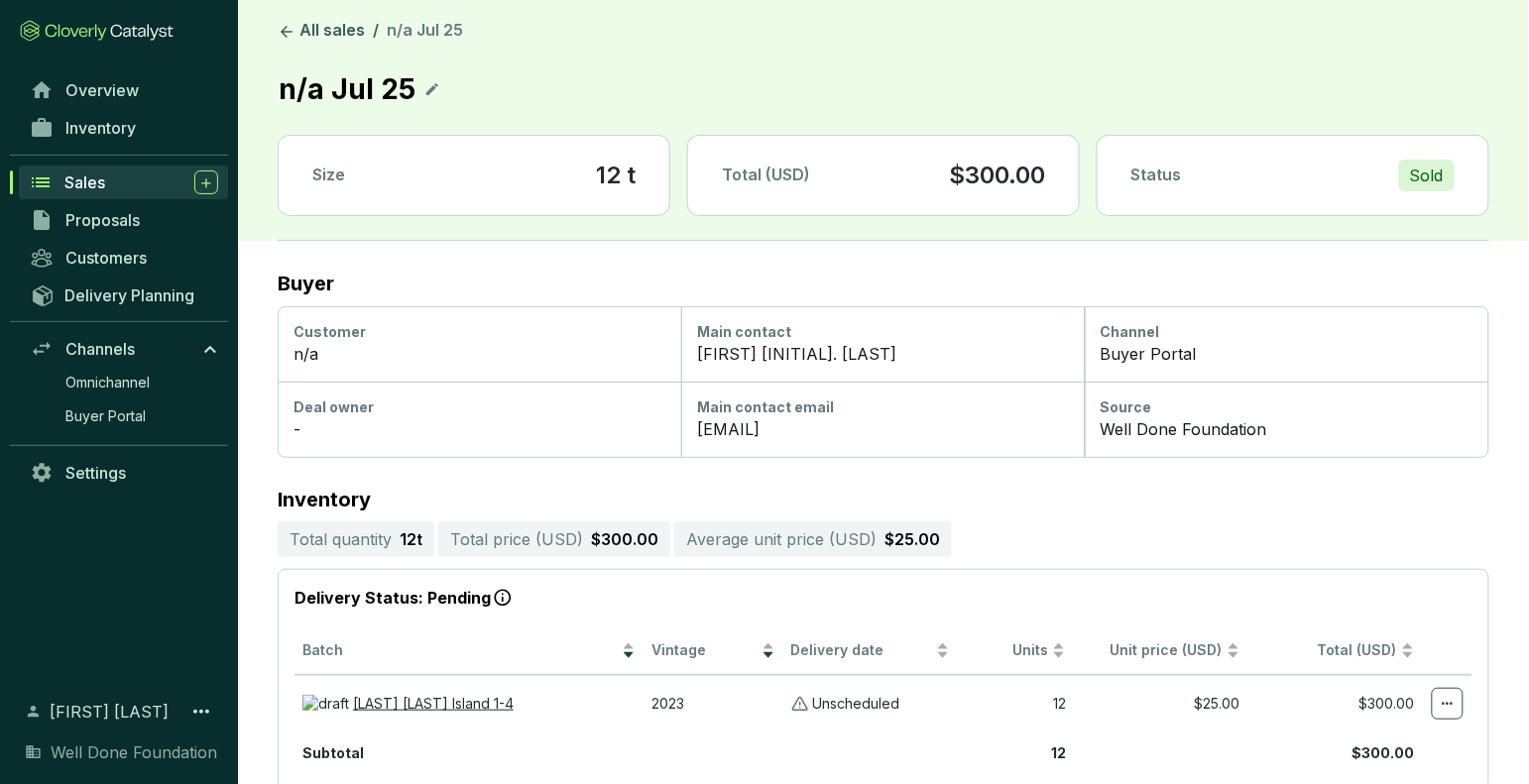 click on "Sales" at bounding box center (141, 182) 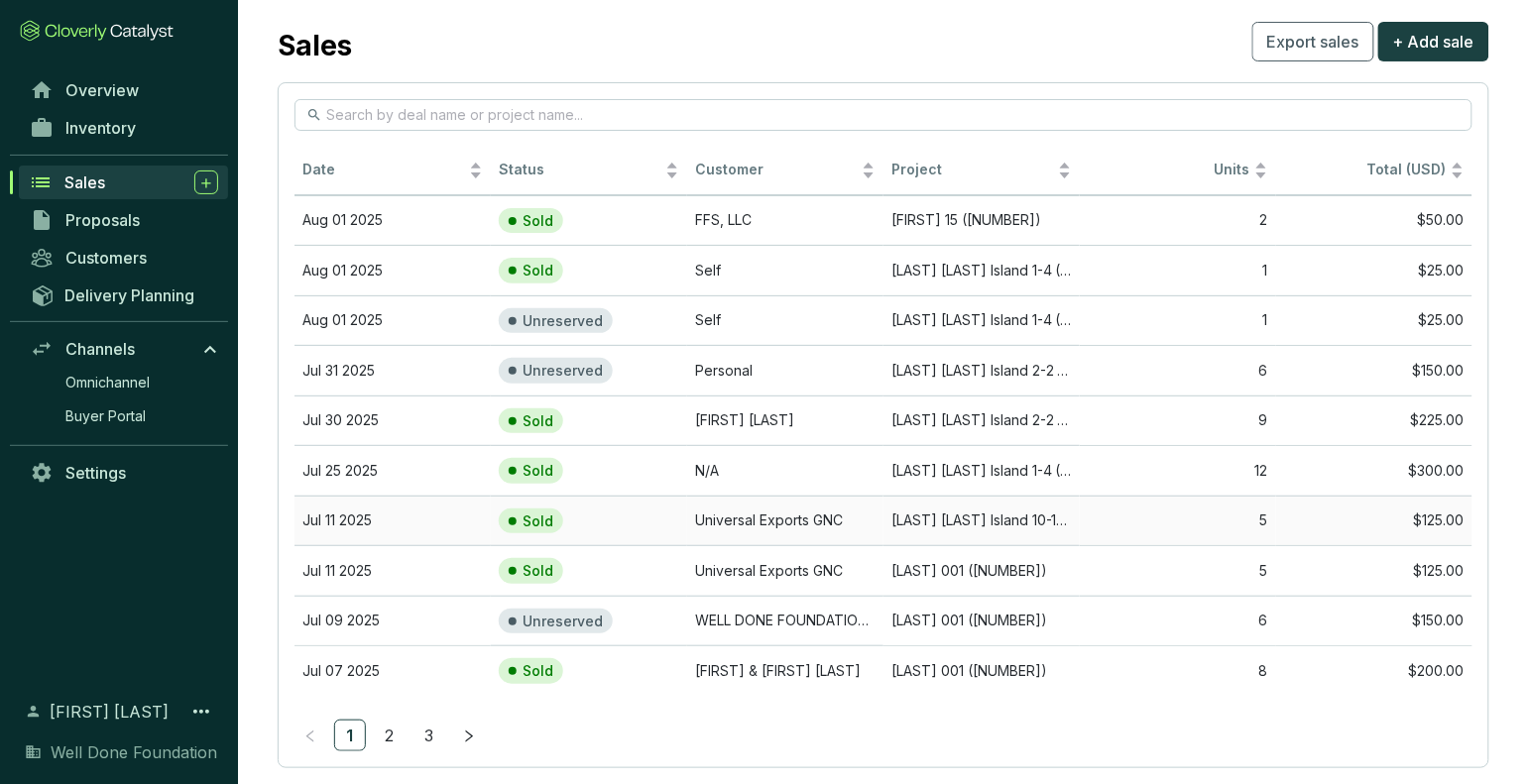 scroll, scrollTop: 68, scrollLeft: 0, axis: vertical 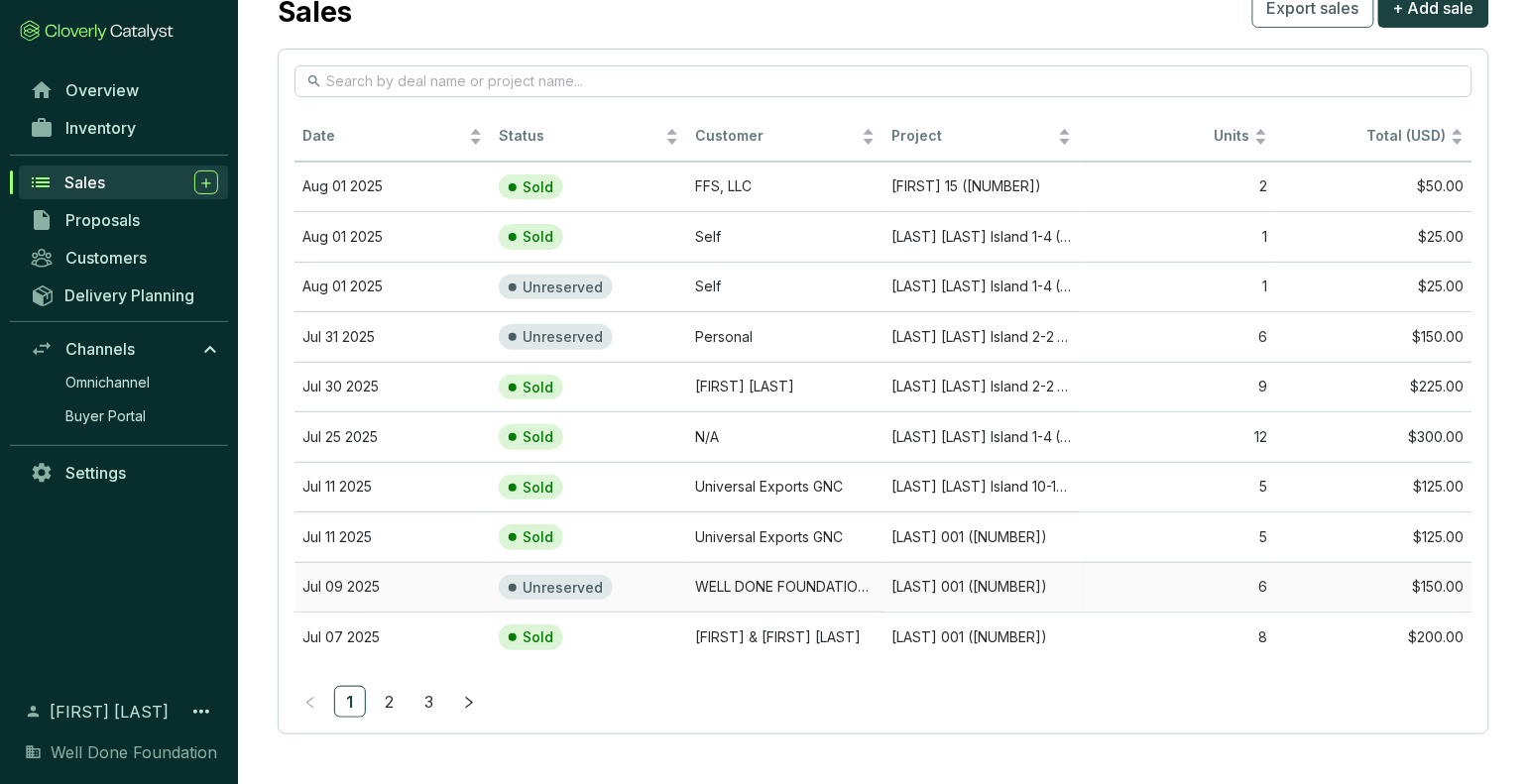 click on "WELL DONE FOUNDATION, INC" at bounding box center (785, 587) 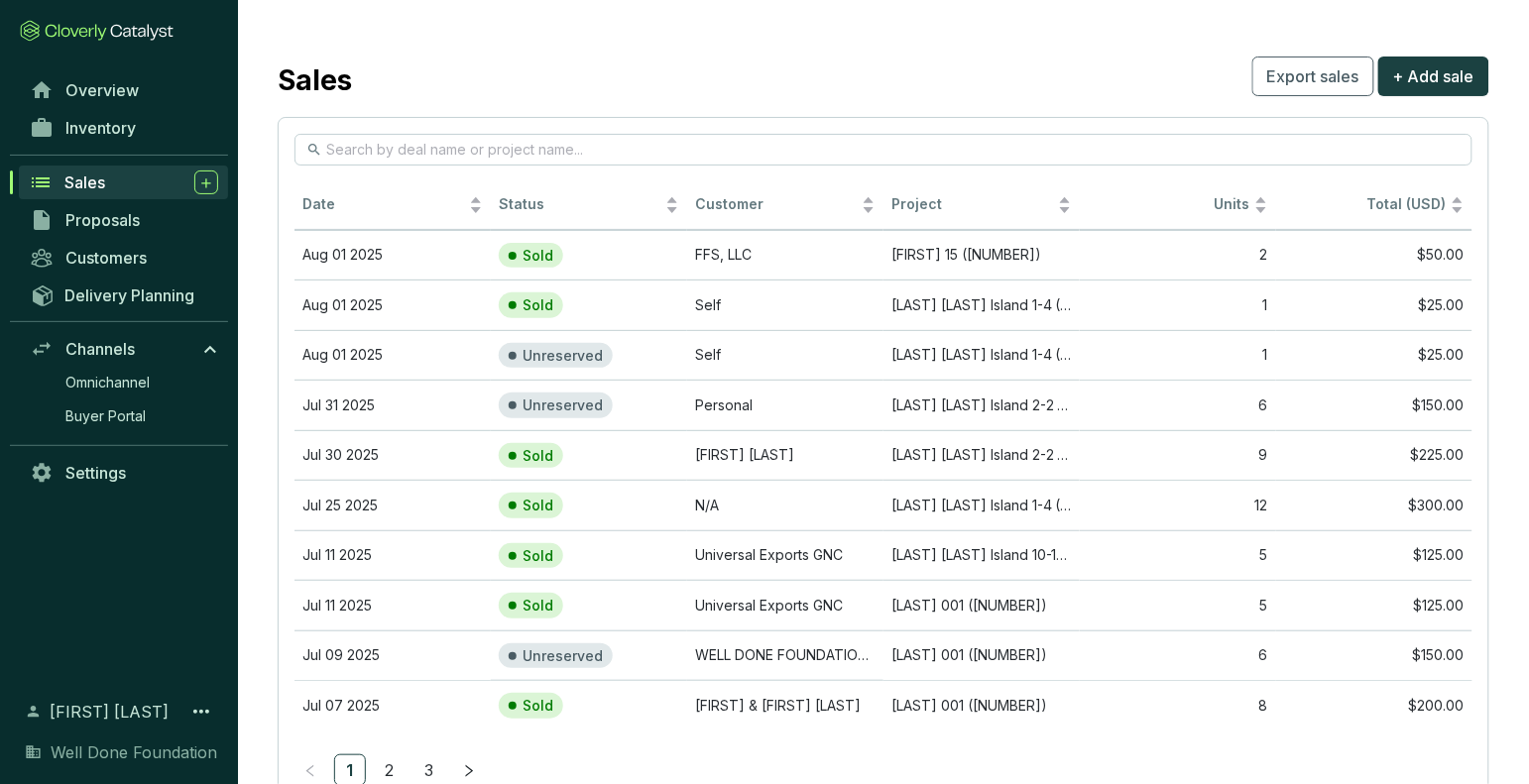 click on "Sales" at bounding box center [141, 182] 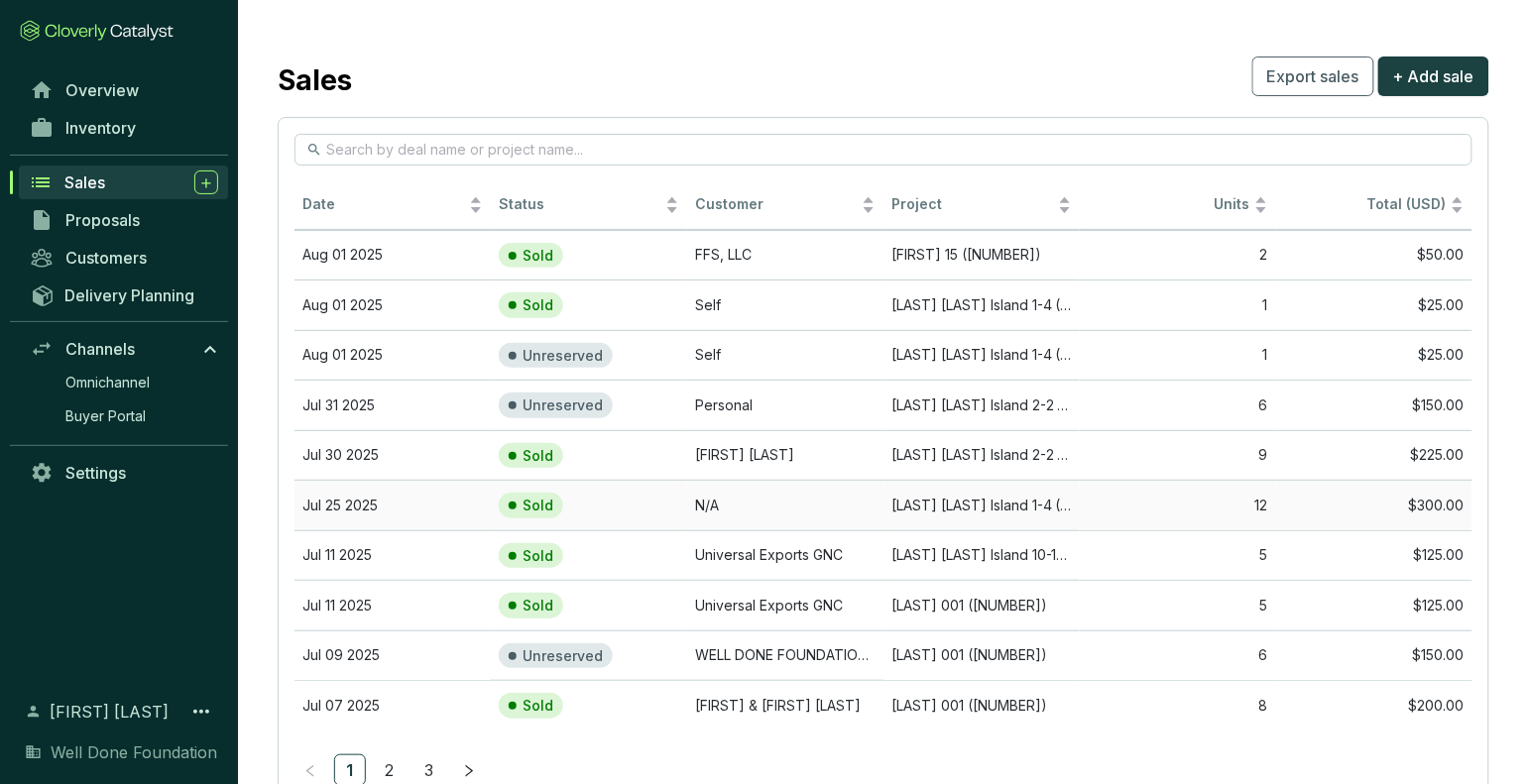scroll, scrollTop: 68, scrollLeft: 0, axis: vertical 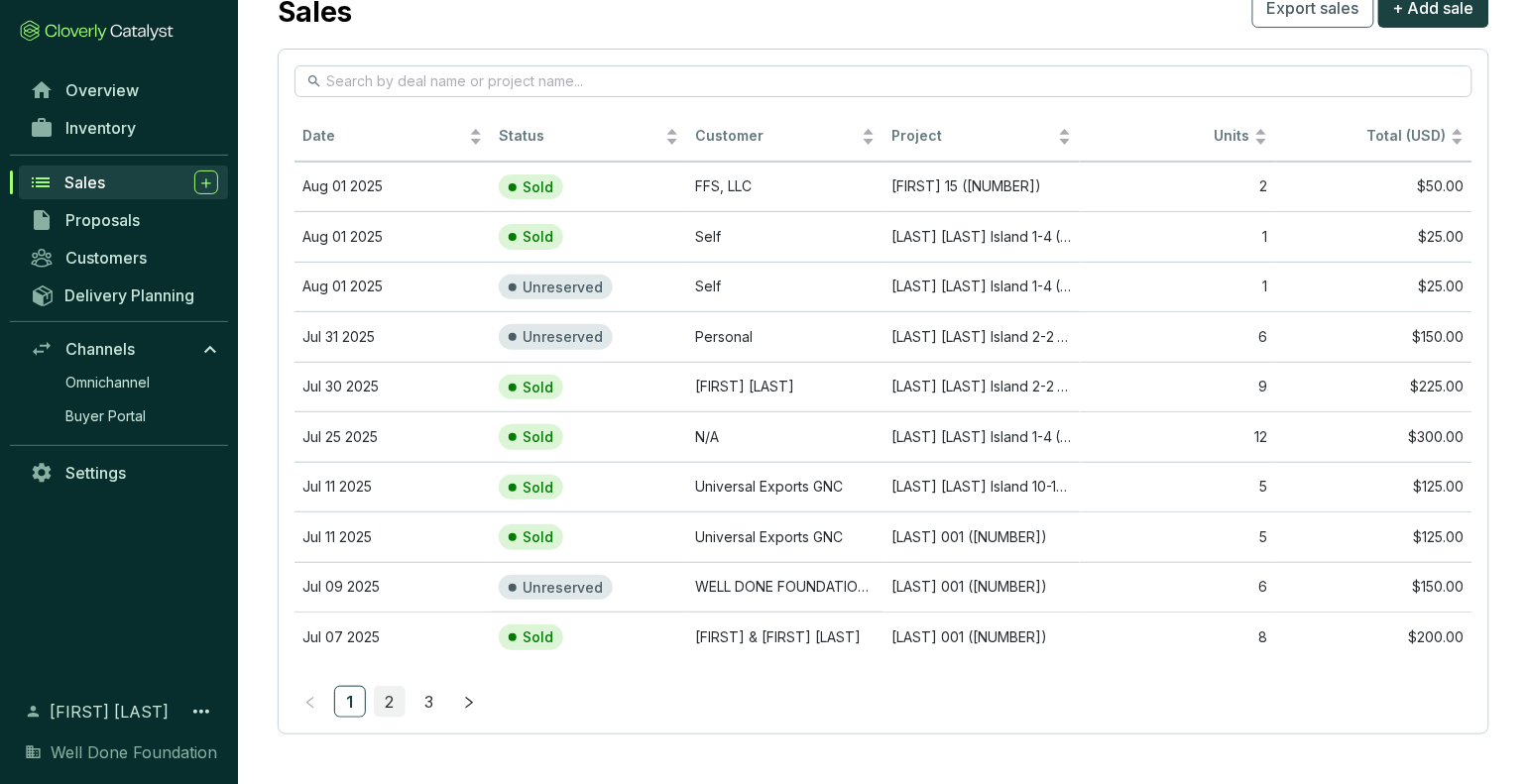 click on "2" at bounding box center [390, 702] 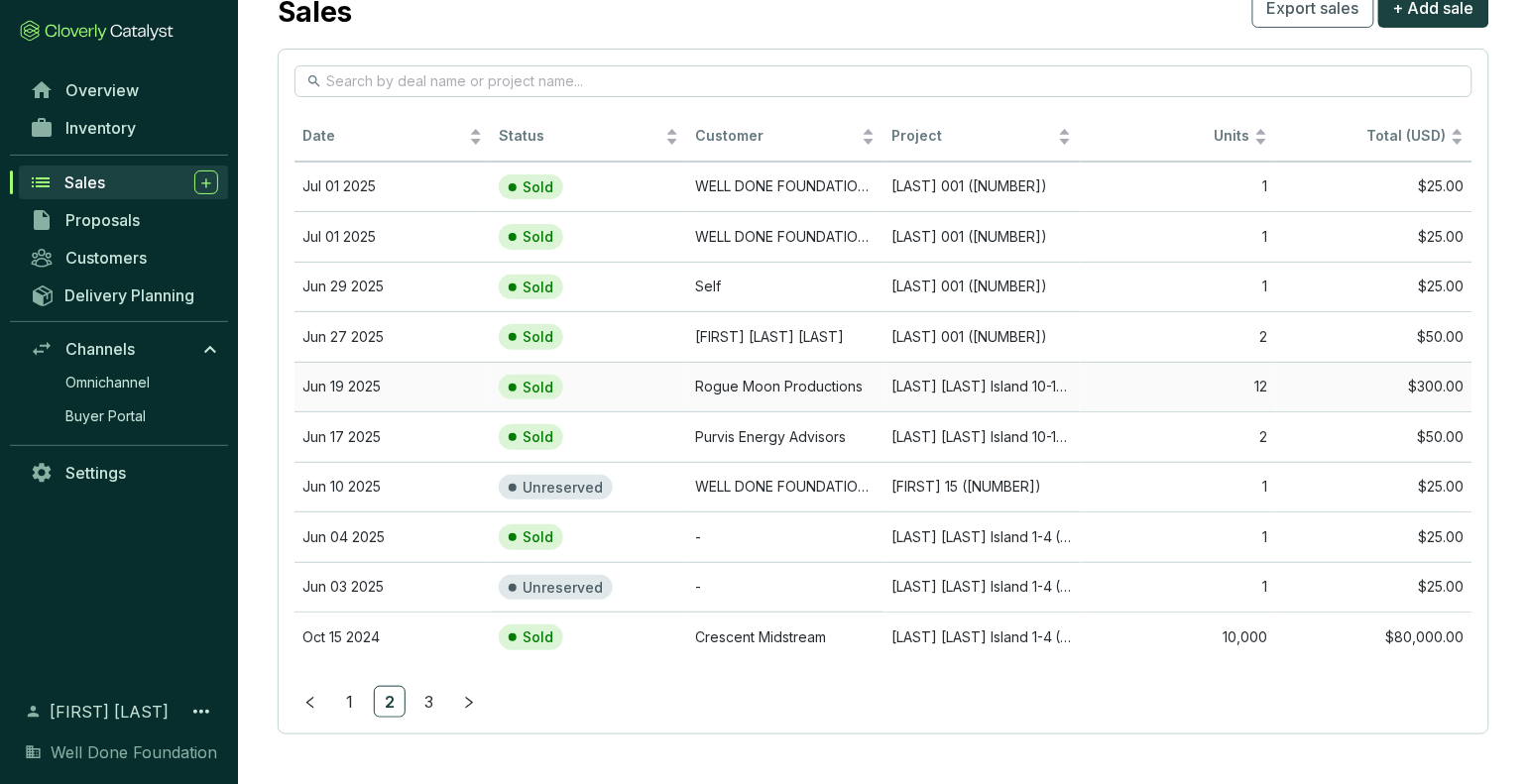 click on "Rogue Moon Productions" at bounding box center (785, 387) 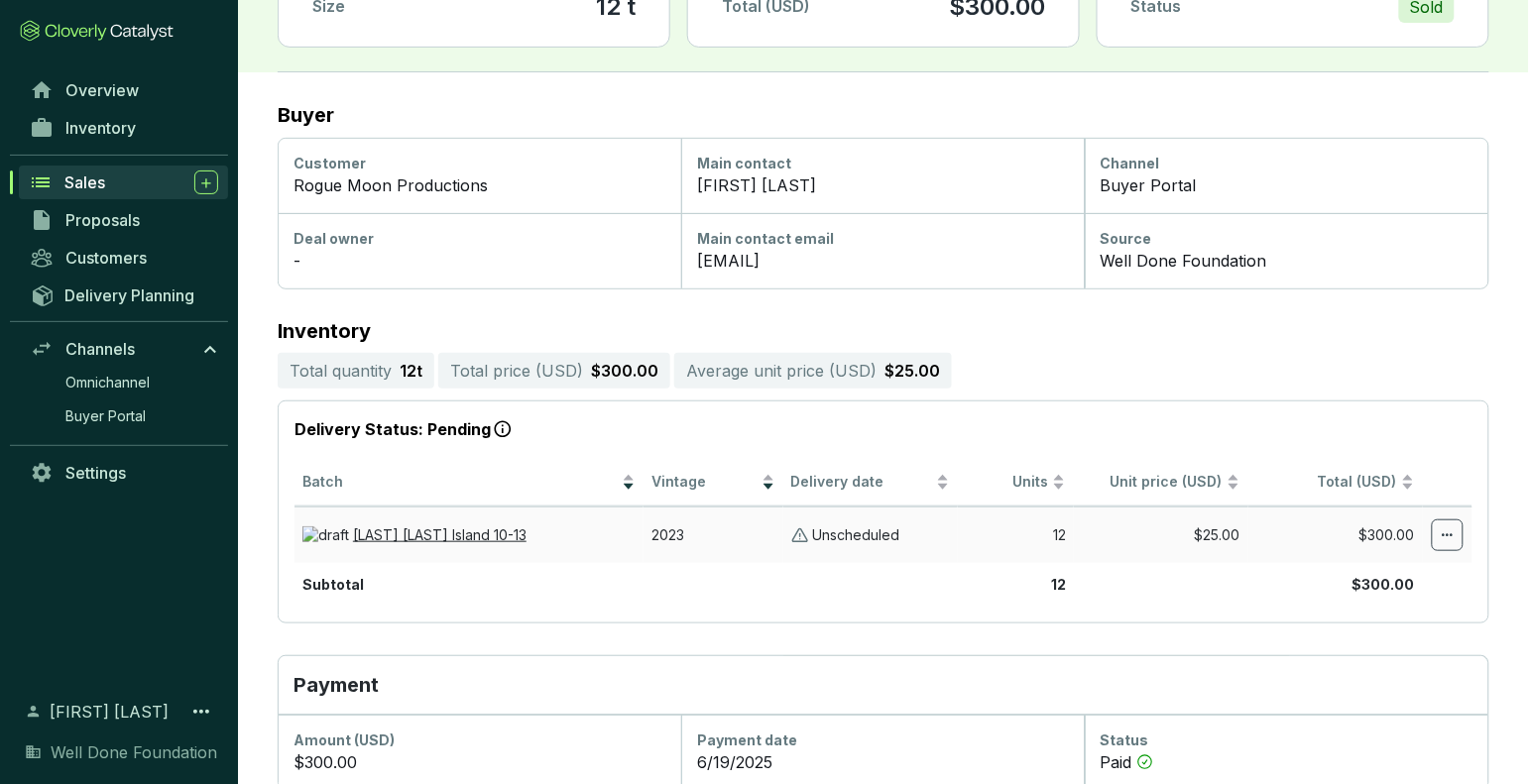 scroll, scrollTop: 0, scrollLeft: 0, axis: both 